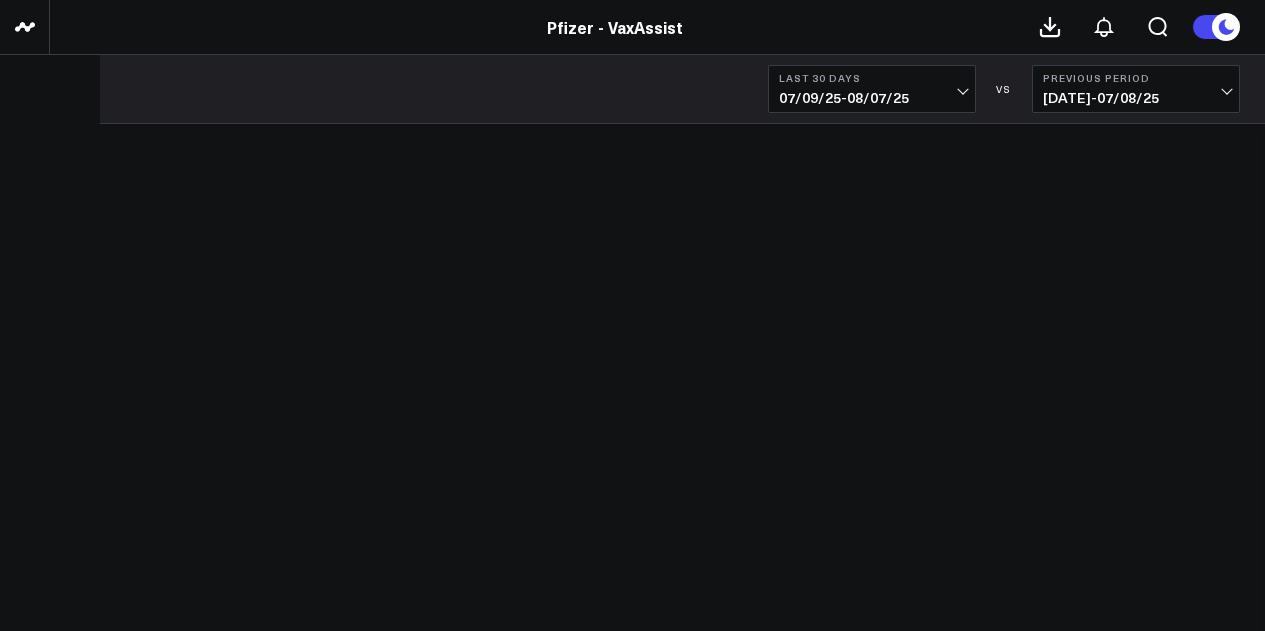 scroll, scrollTop: 0, scrollLeft: 0, axis: both 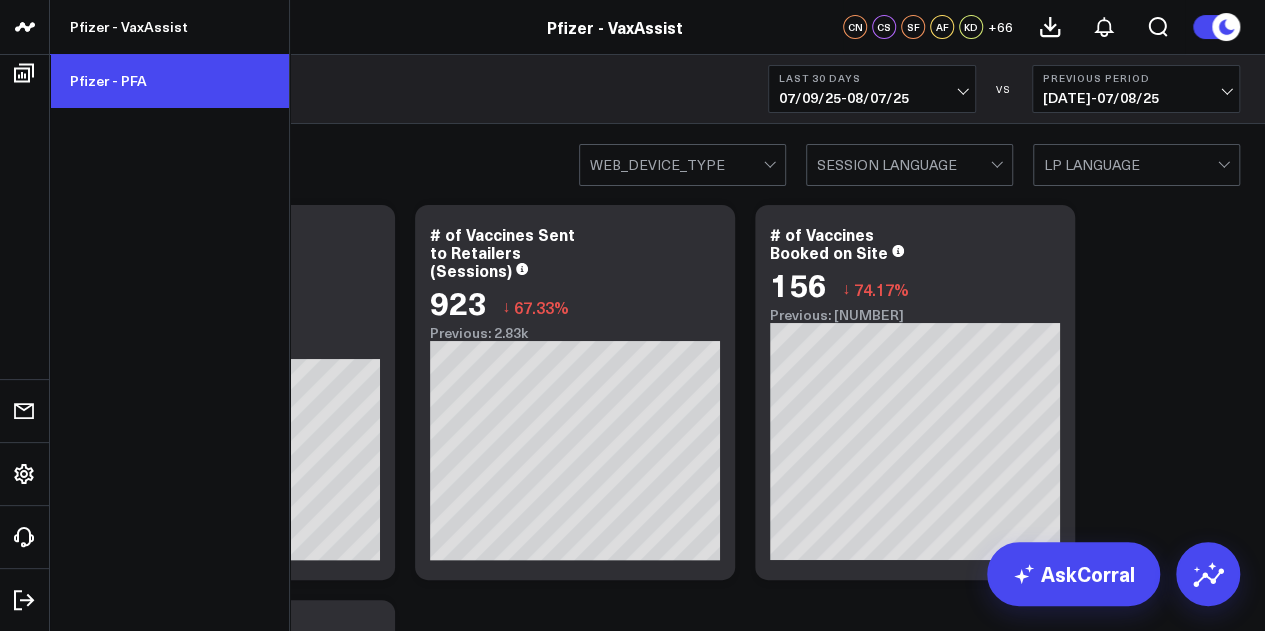 click on "Pfizer - PFA" at bounding box center (169, 81) 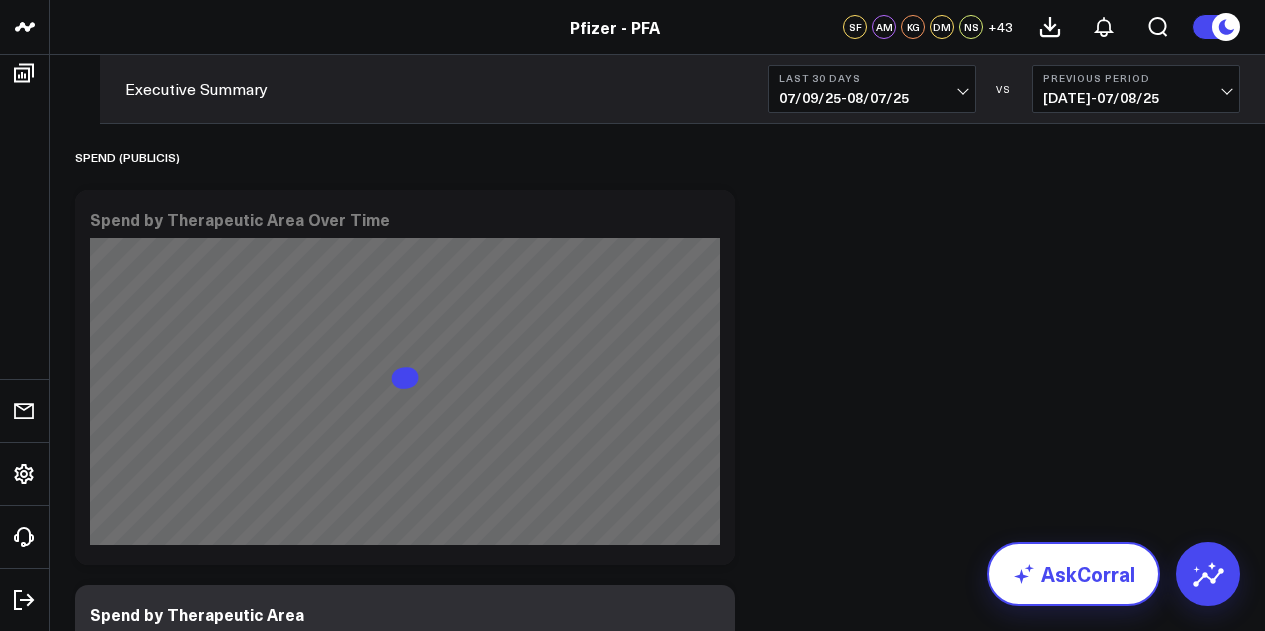 scroll, scrollTop: 0, scrollLeft: 0, axis: both 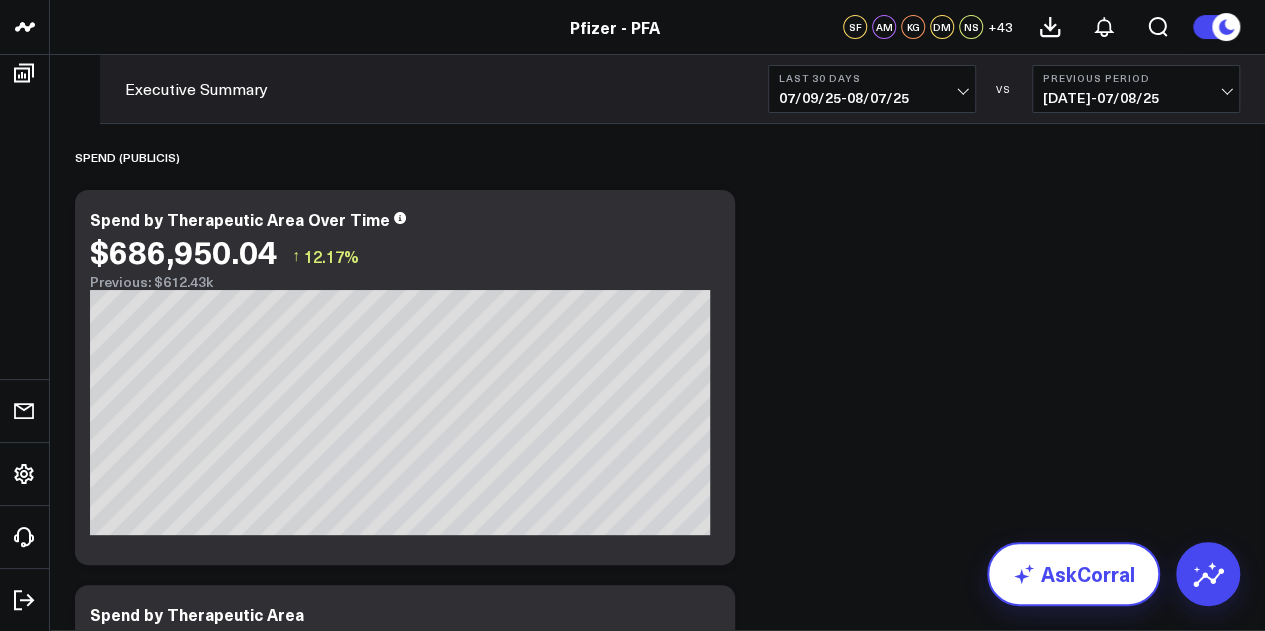 click on "AskCorral" at bounding box center (1073, 574) 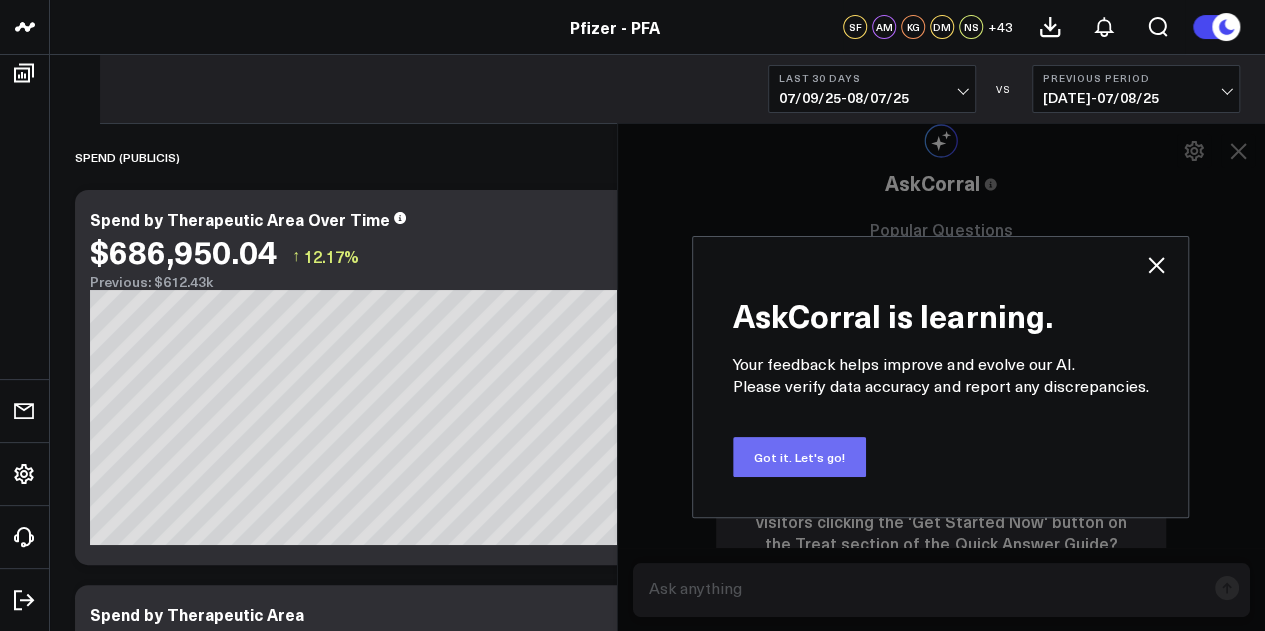 click on "Got it. Let's go!" at bounding box center (799, 457) 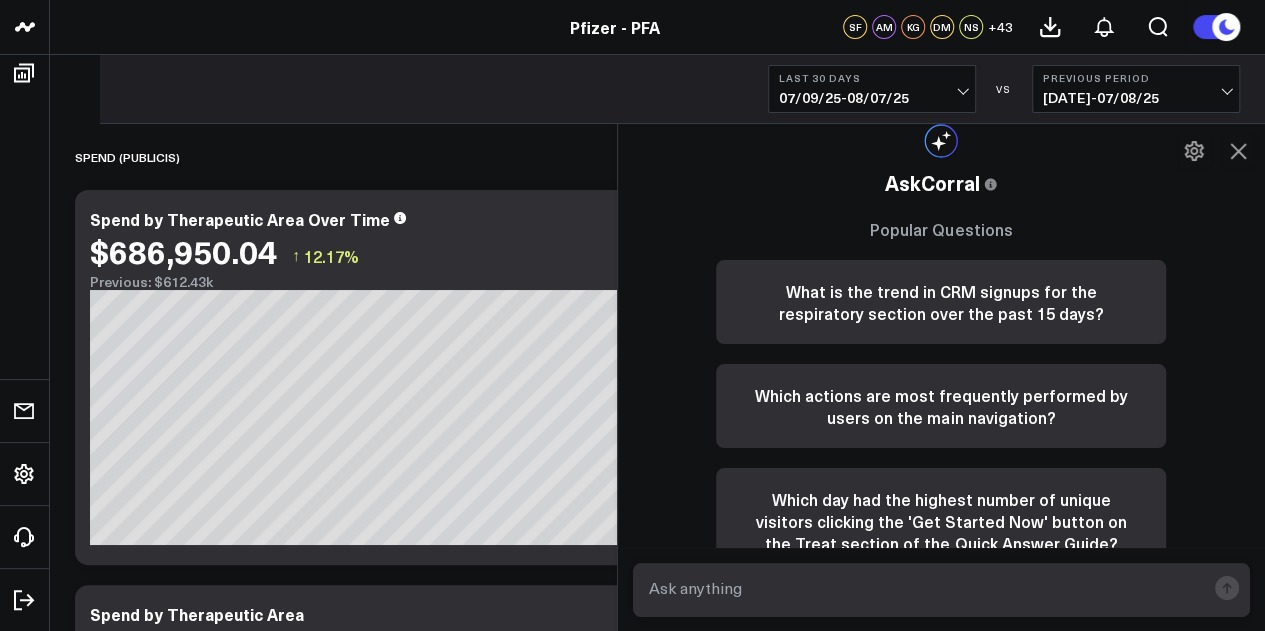 click at bounding box center (925, 588) 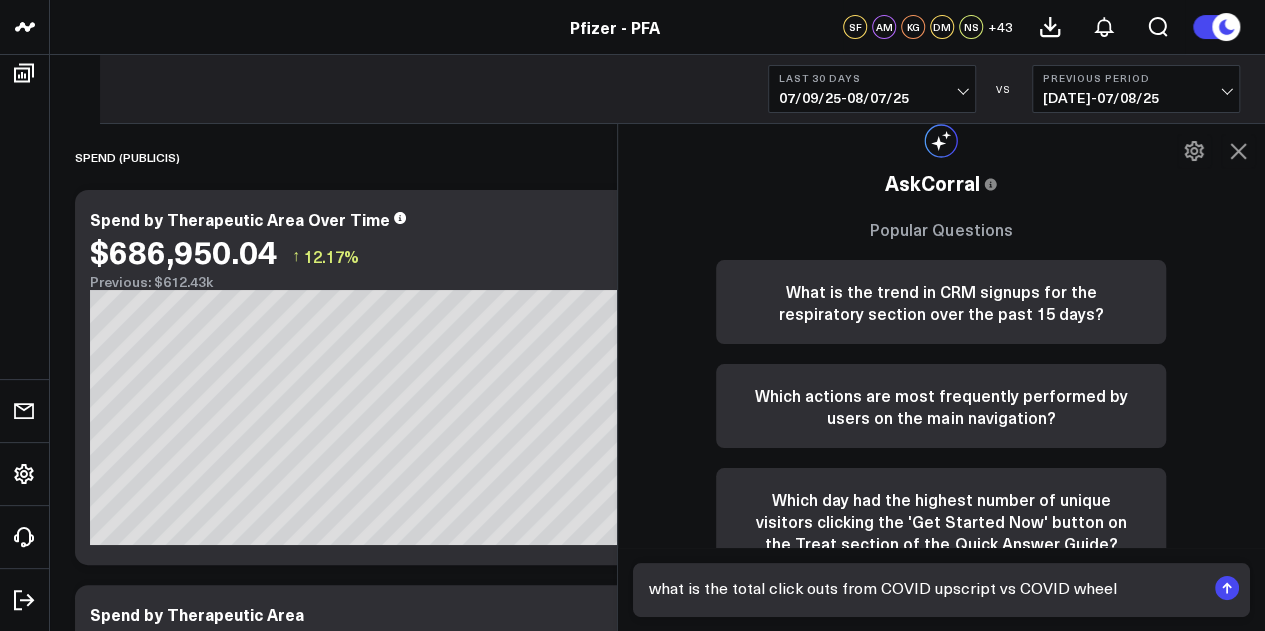 click on "what is the total click outs from COVID upscript vs COVID wheel" at bounding box center [925, 588] 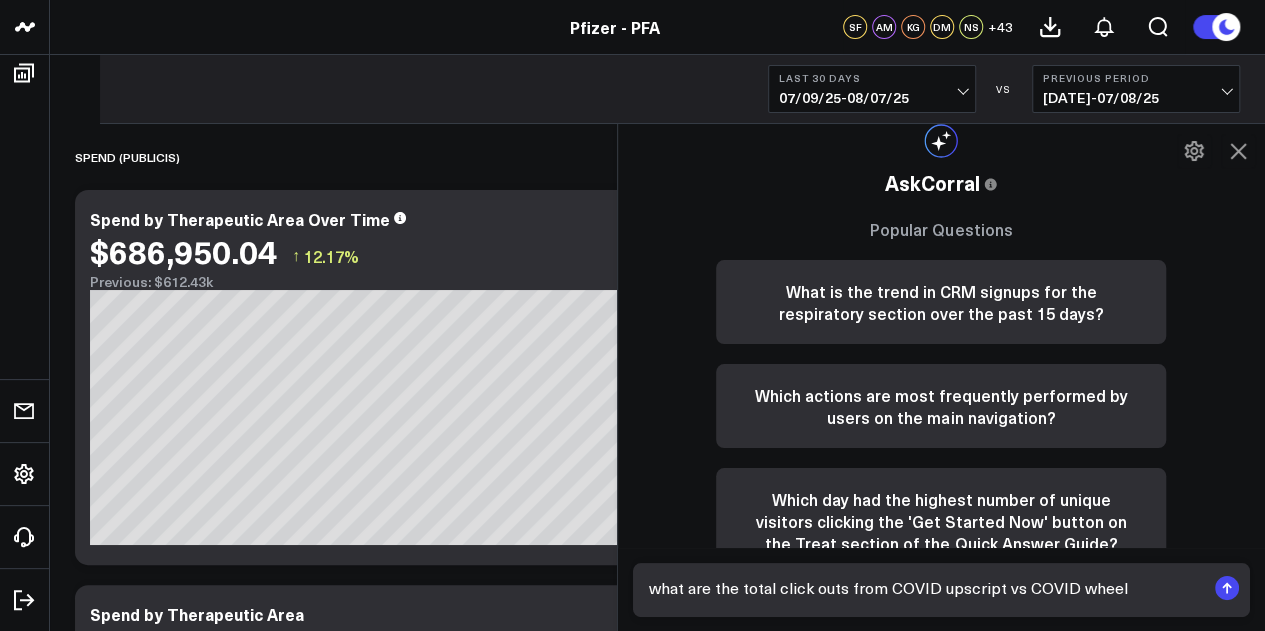 click on "what are the total click outs from COVID upscript vs COVID wheel" at bounding box center (925, 588) 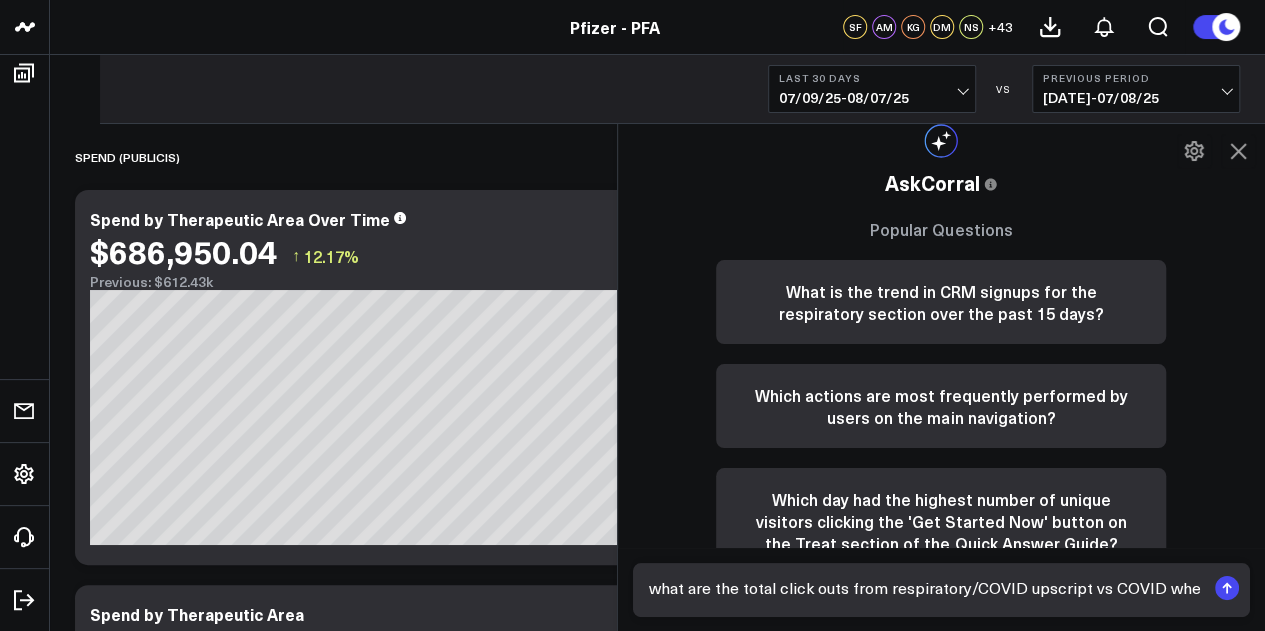 click on "what are the total click outs from respiratory/COVID upscript vs COVID wheel" at bounding box center (925, 588) 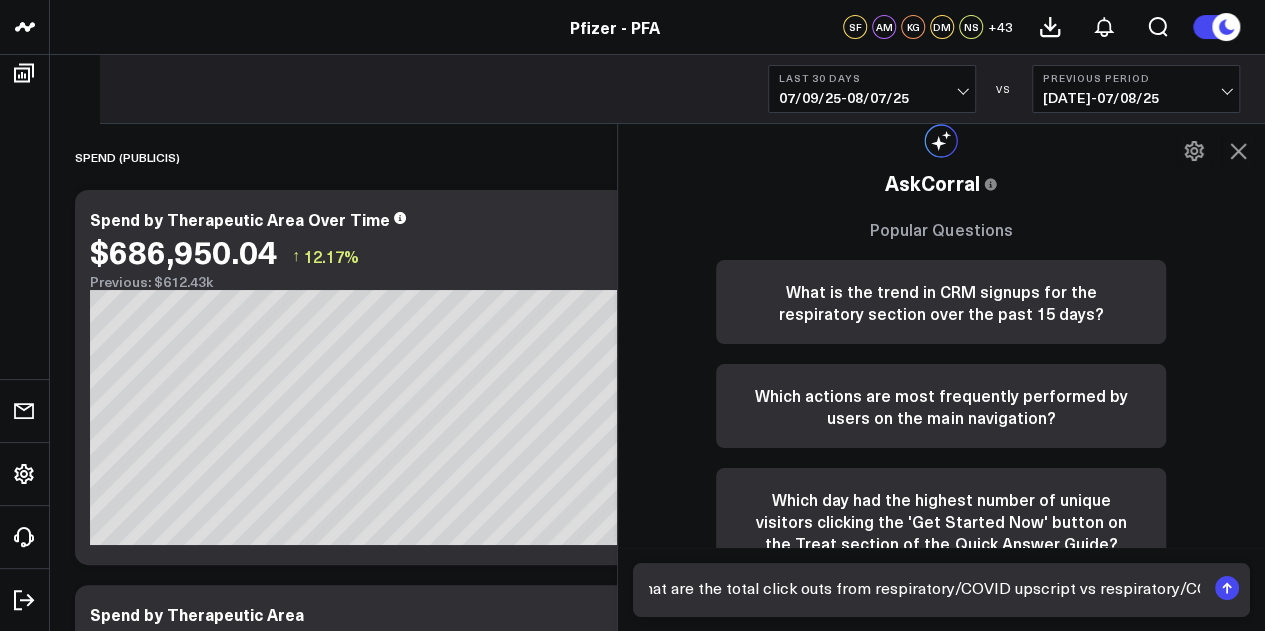 scroll, scrollTop: 0, scrollLeft: 28, axis: horizontal 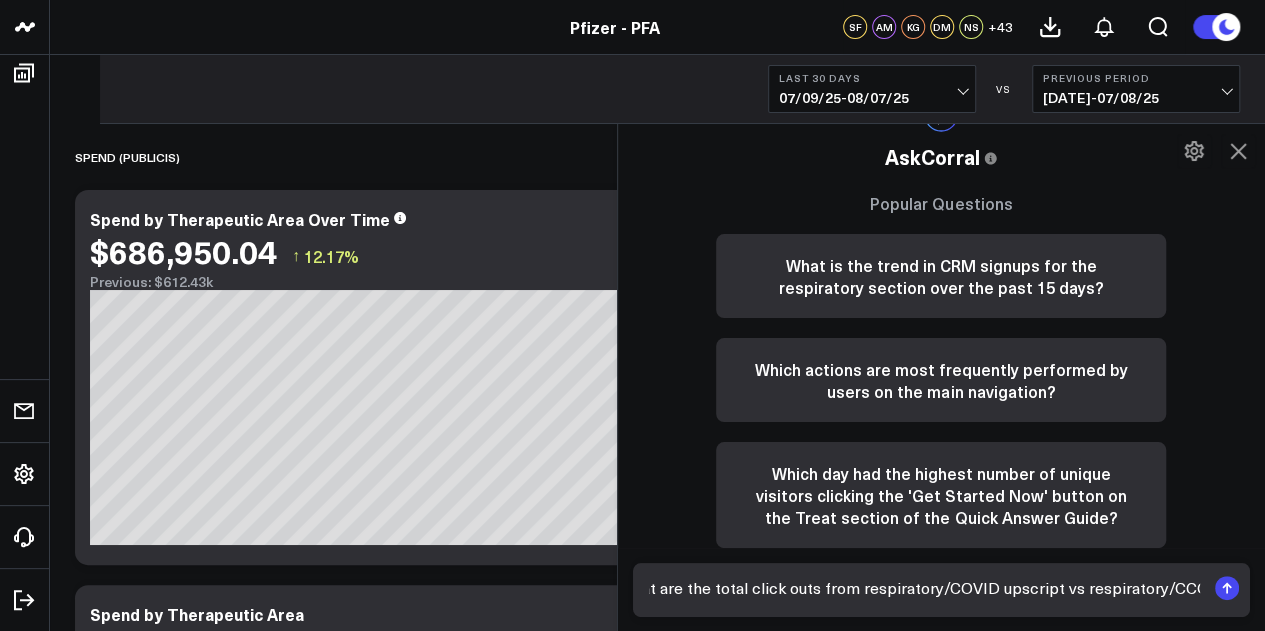 click on "what are the total click outs from respiratory/COVID upscript vs respiratory/CCOVID wheel" at bounding box center (925, 588) 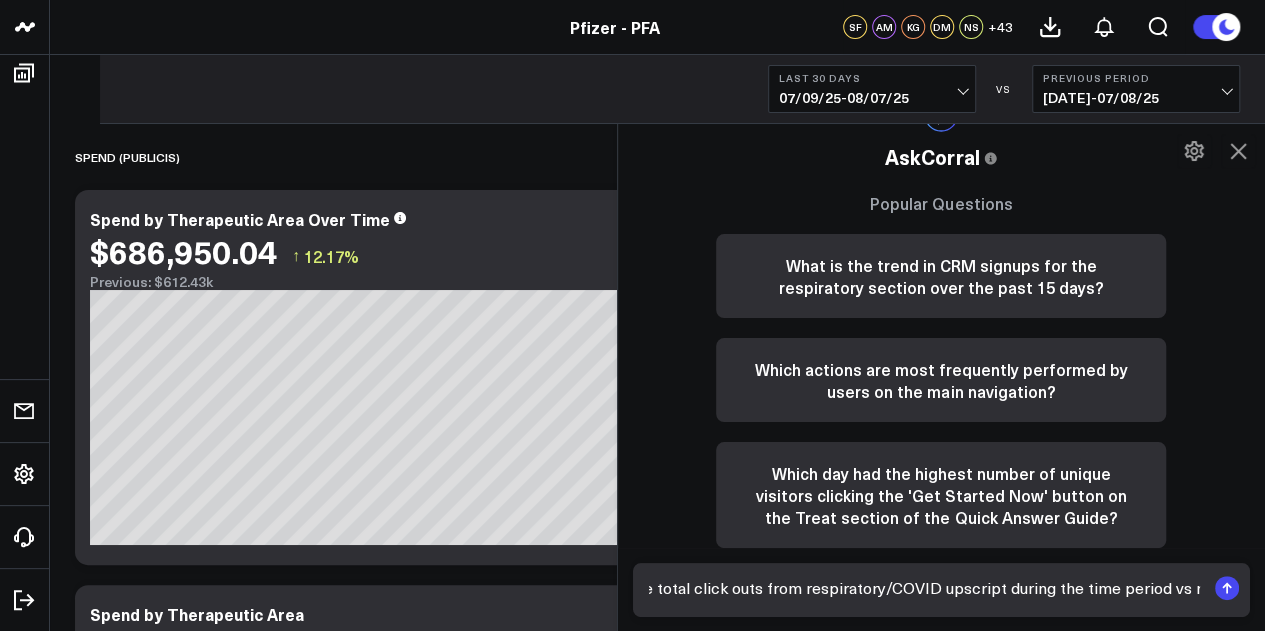 scroll, scrollTop: 0, scrollLeft: 0, axis: both 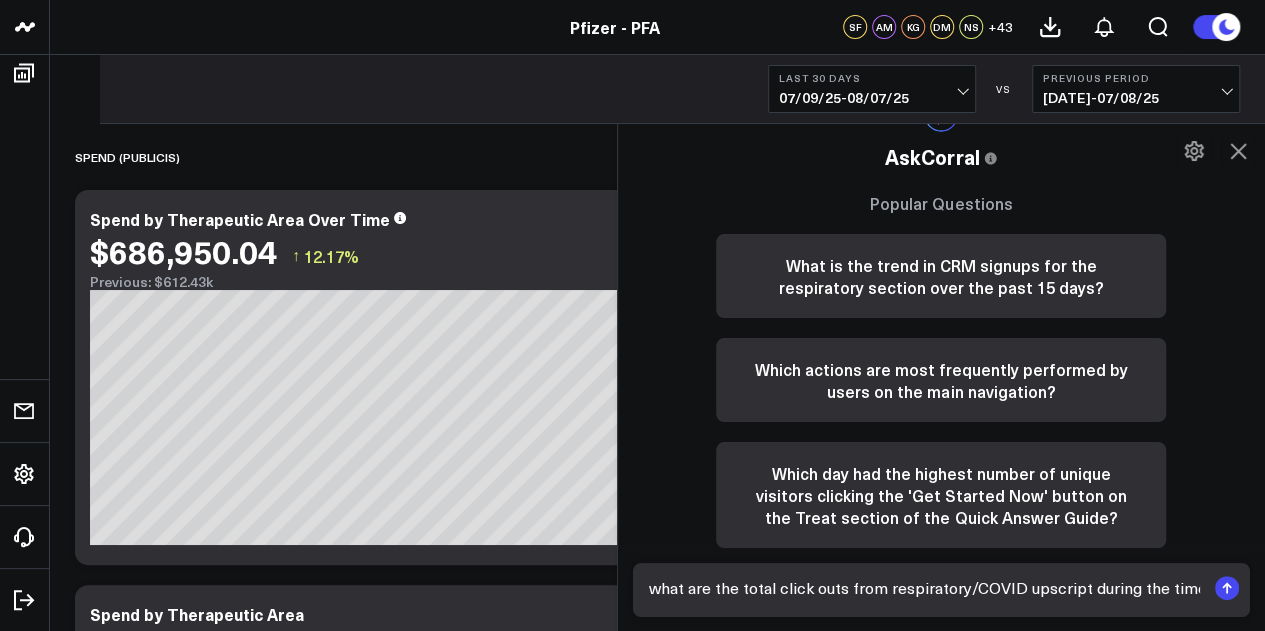 click on "what are the total click outs from respiratory/COVID upscript during the time period  vs respiratory/COVID wheel" at bounding box center [925, 588] 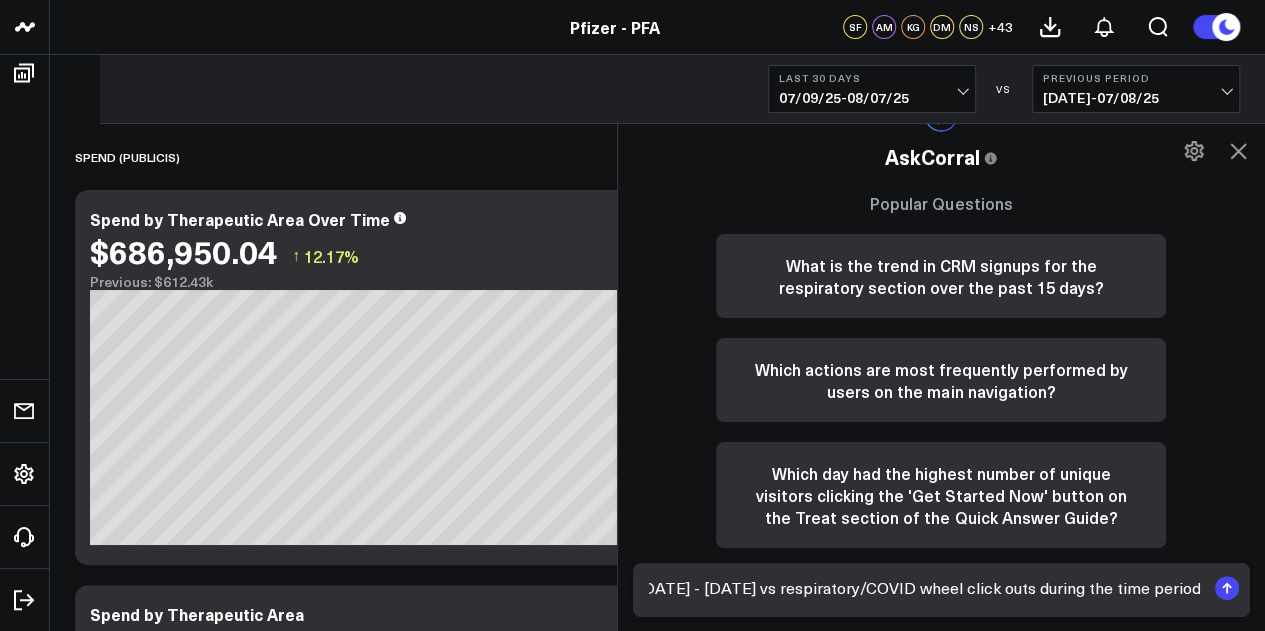 scroll, scrollTop: 0, scrollLeft: 0, axis: both 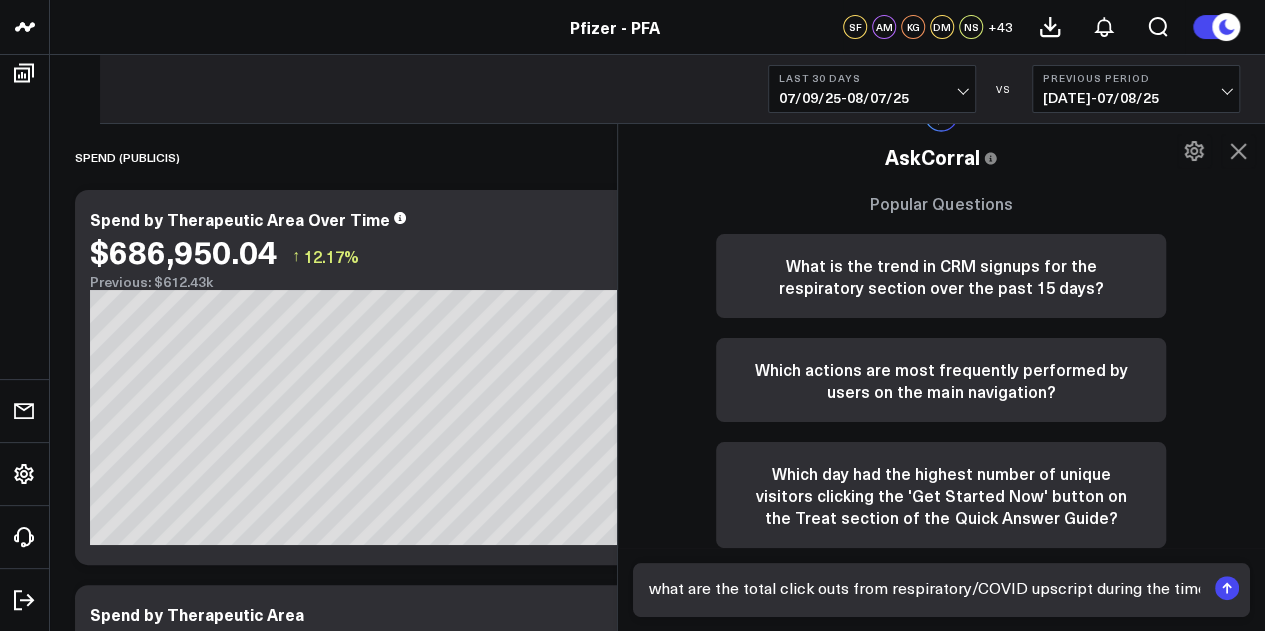 click on "what are the total click outs from respiratory/COVID upscript during the time period  of 4/1/25-5/31/25 vs respiratory/COVID wheel click outs during the time period" at bounding box center [925, 588] 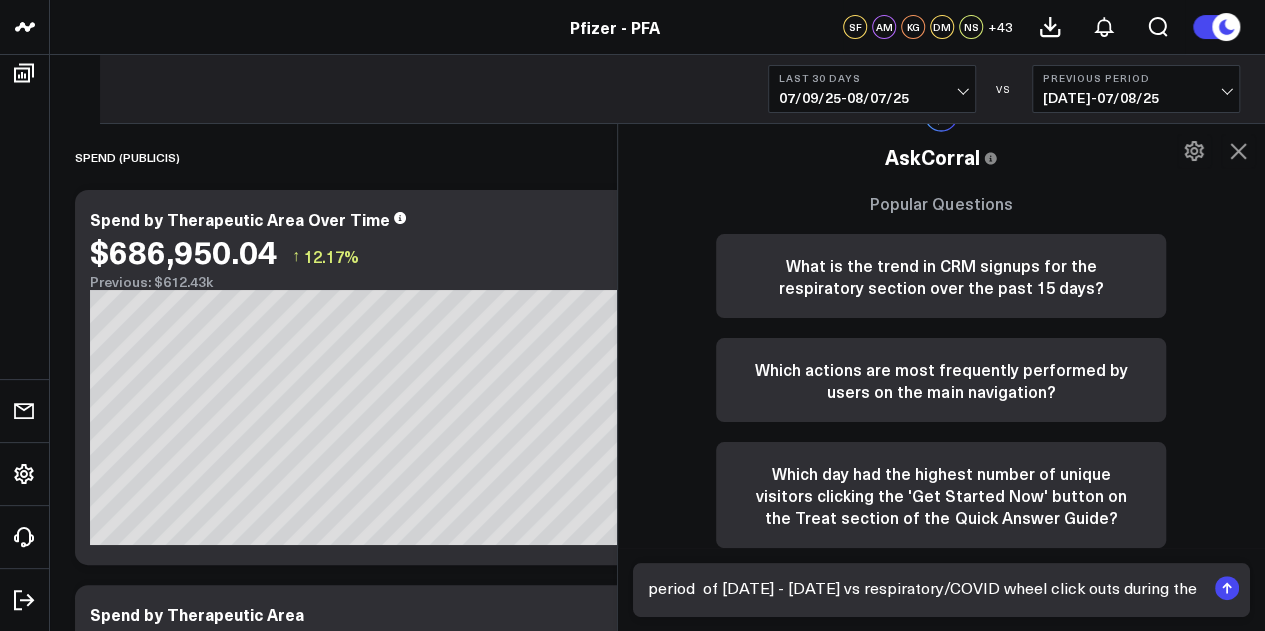 scroll, scrollTop: 0, scrollLeft: 554, axis: horizontal 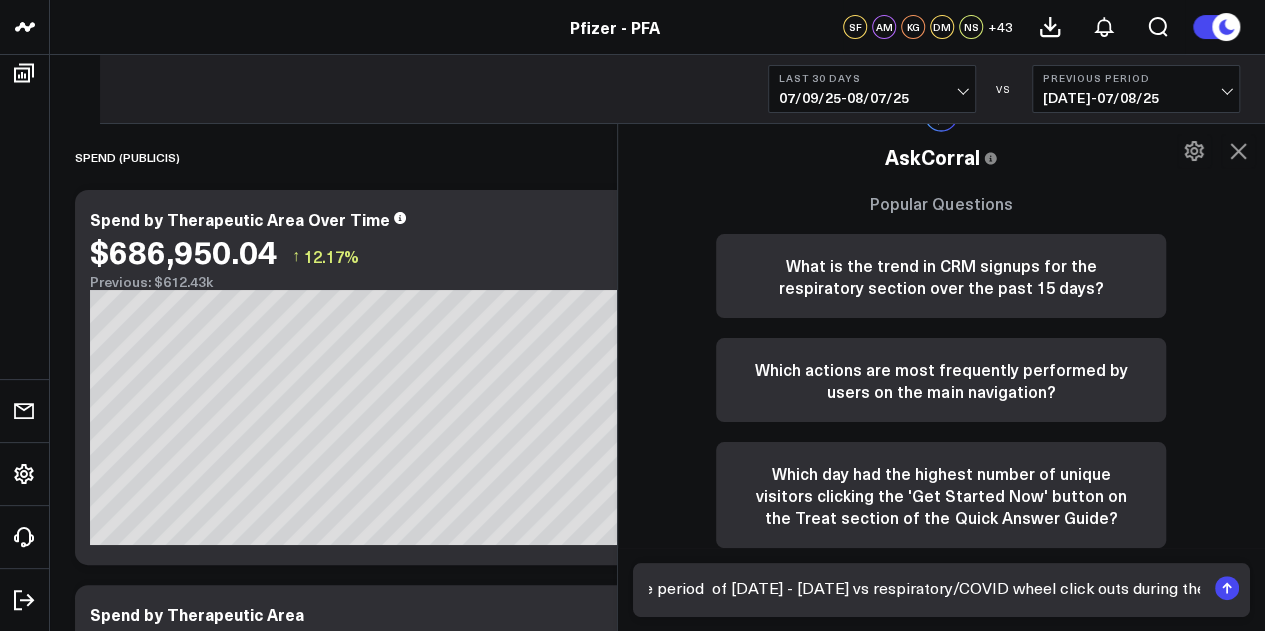type on "what are the total click outs from respiratory/COVID upscript during the time period  of 4/1/25-5/31/25 vs respiratory/COVID wheel click outs during the time period of 6/1/25-7/31/25?" 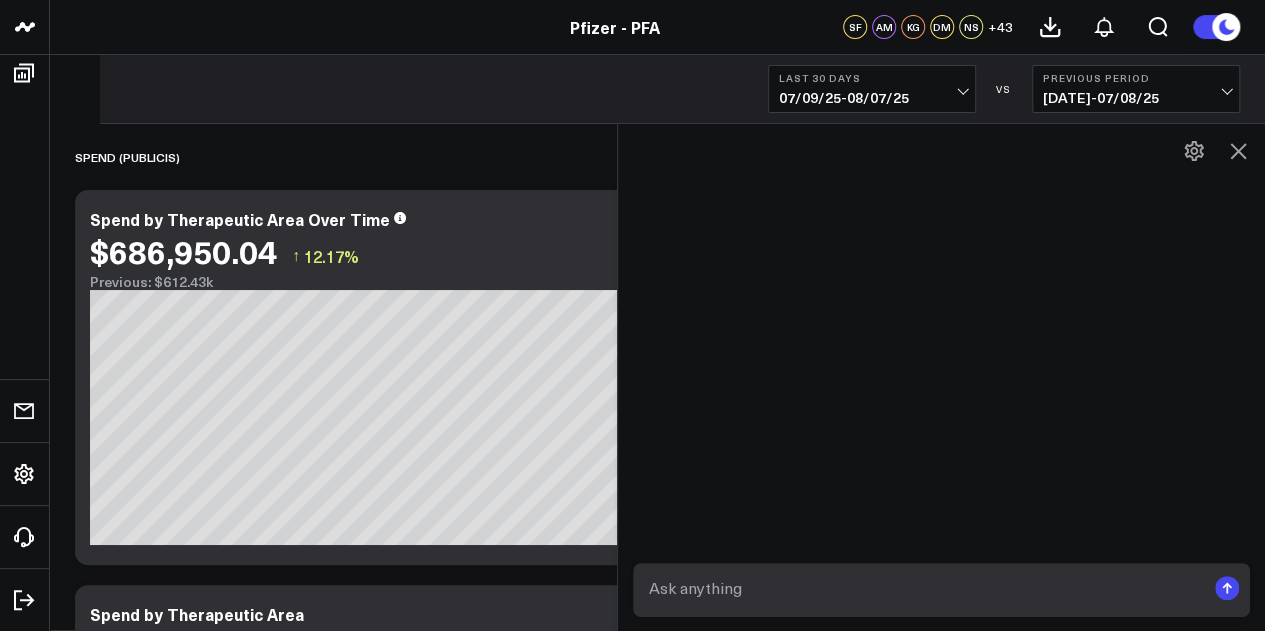 scroll, scrollTop: 0, scrollLeft: 0, axis: both 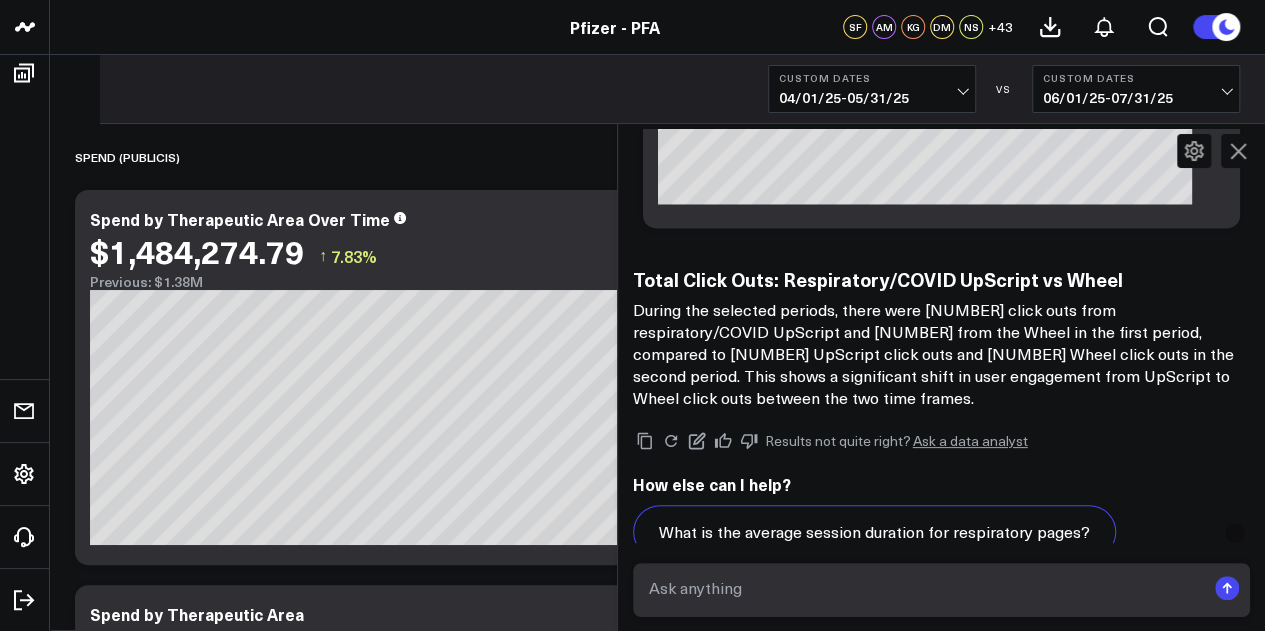 click at bounding box center (925, 588) 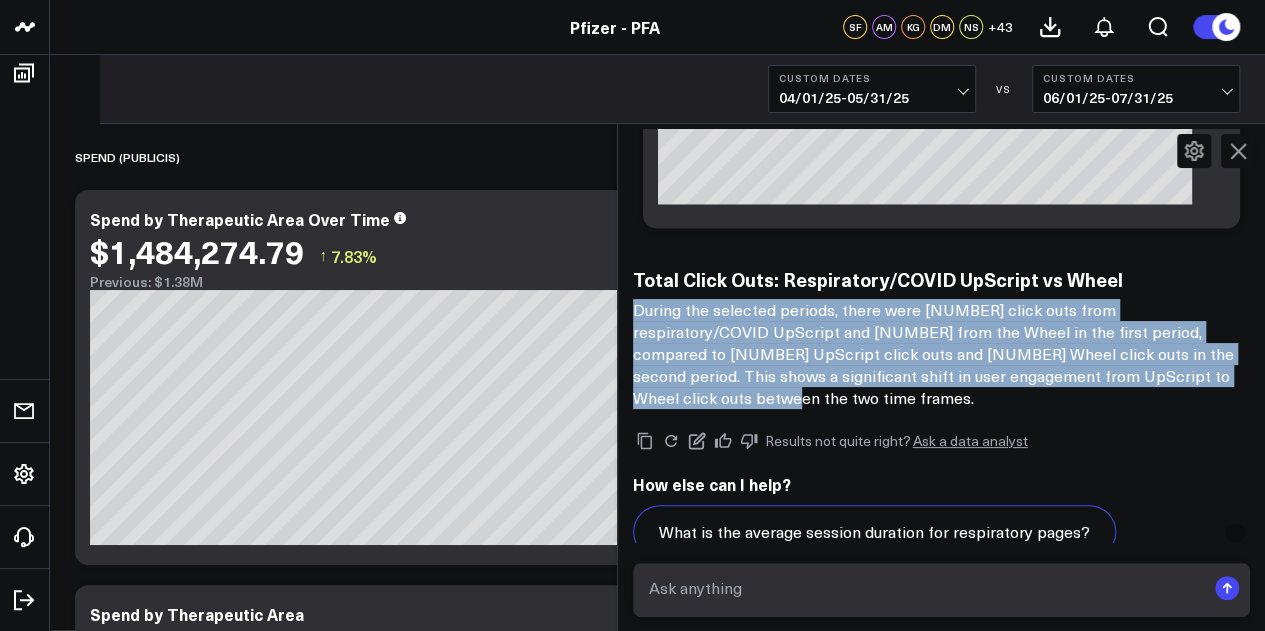 drag, startPoint x: 656, startPoint y: 310, endPoint x: 724, endPoint y: 405, distance: 116.82893 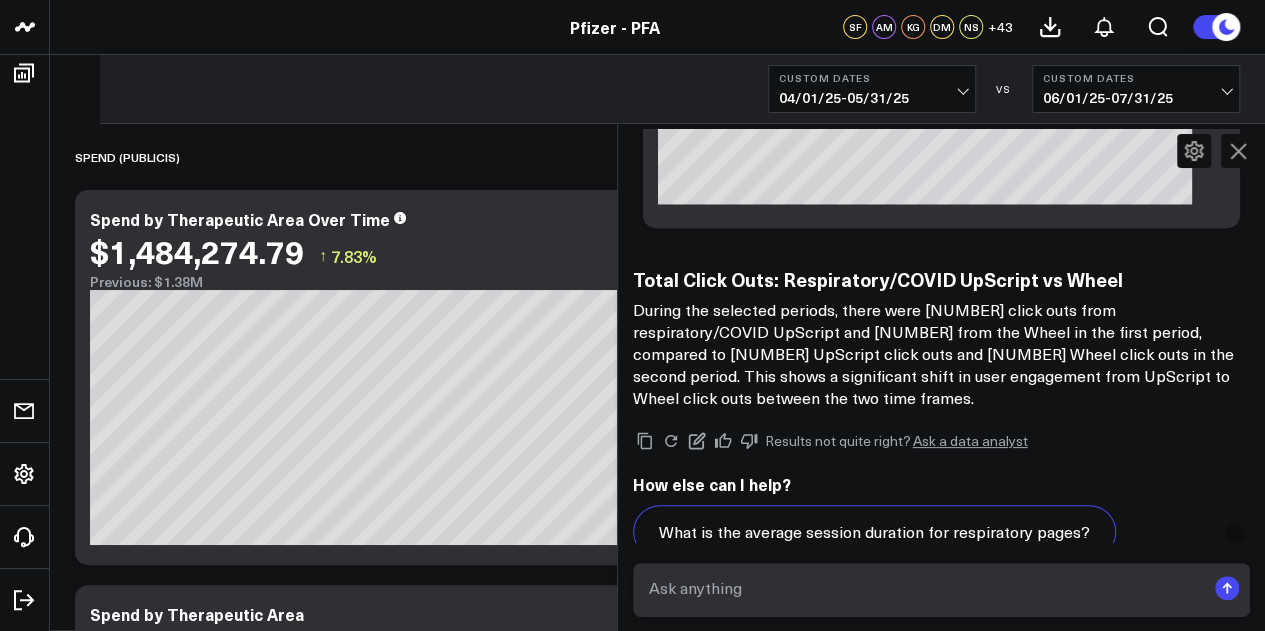 click on "How else can I help? What is the average session duration for respiratory pages? Which devices are most used to access COVID-19 content? How many visitors returned to the respiratory section more than once?" at bounding box center (942, 580) 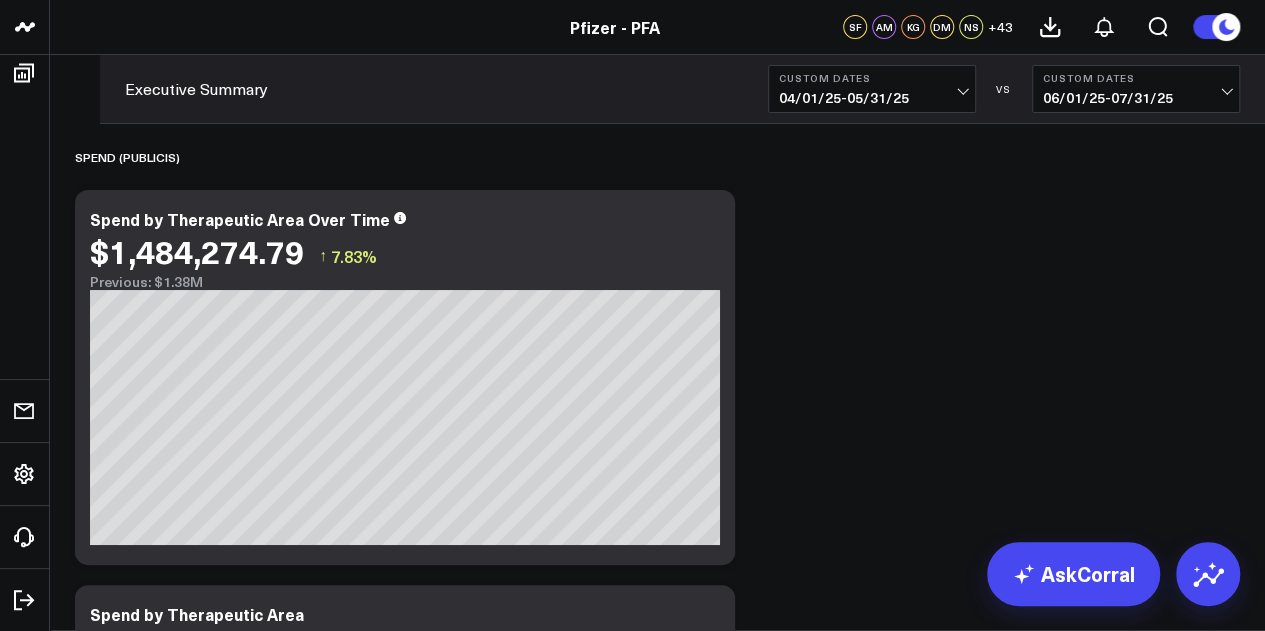 click on "Executive Summary Custom Dates 04/01/25  -  05/31/25 VS Custom Dates 06/01/25  -  07/31/25" at bounding box center (682, 89) 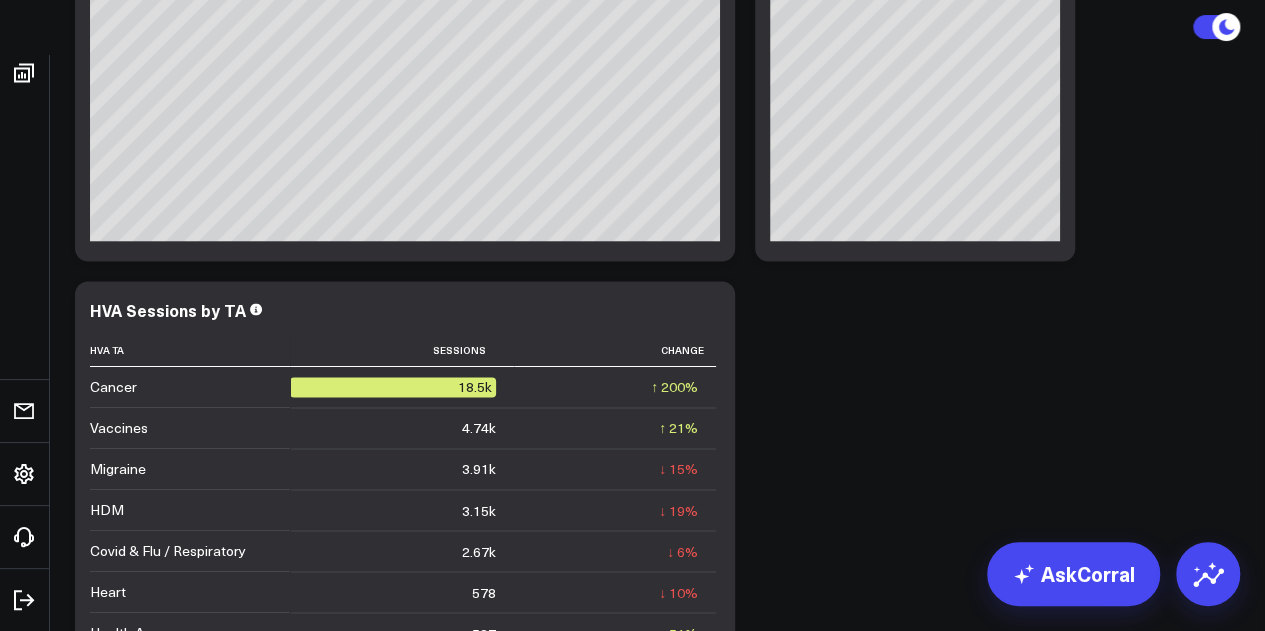 scroll, scrollTop: 5221, scrollLeft: 0, axis: vertical 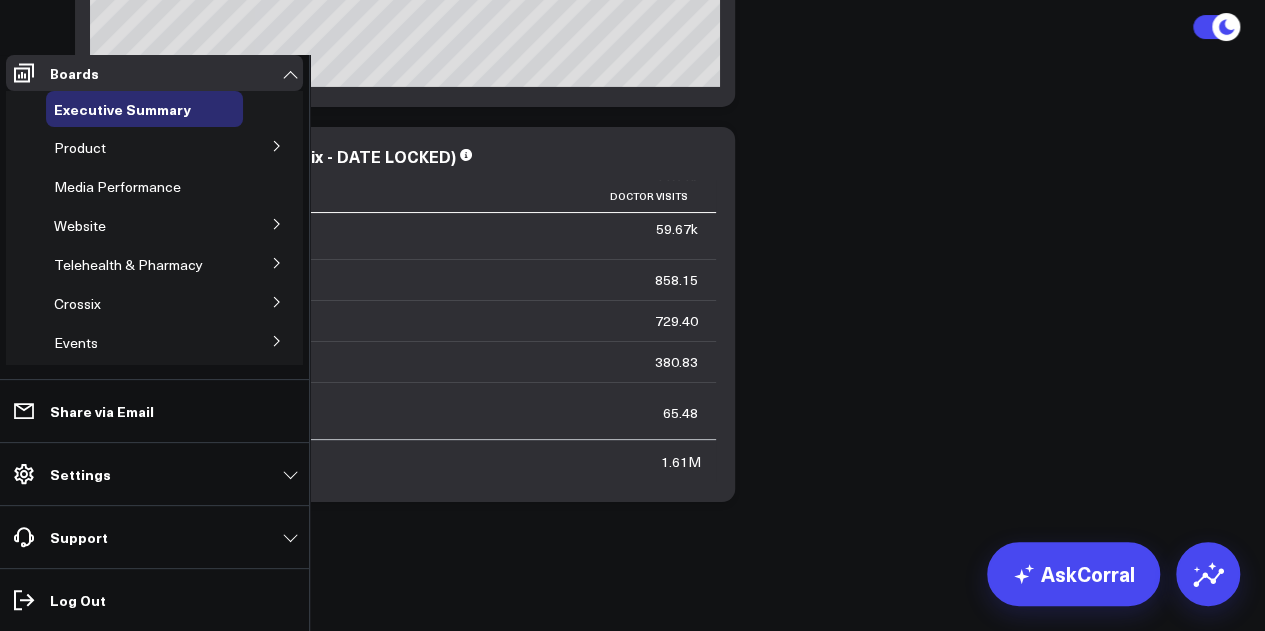 click at bounding box center (277, 145) 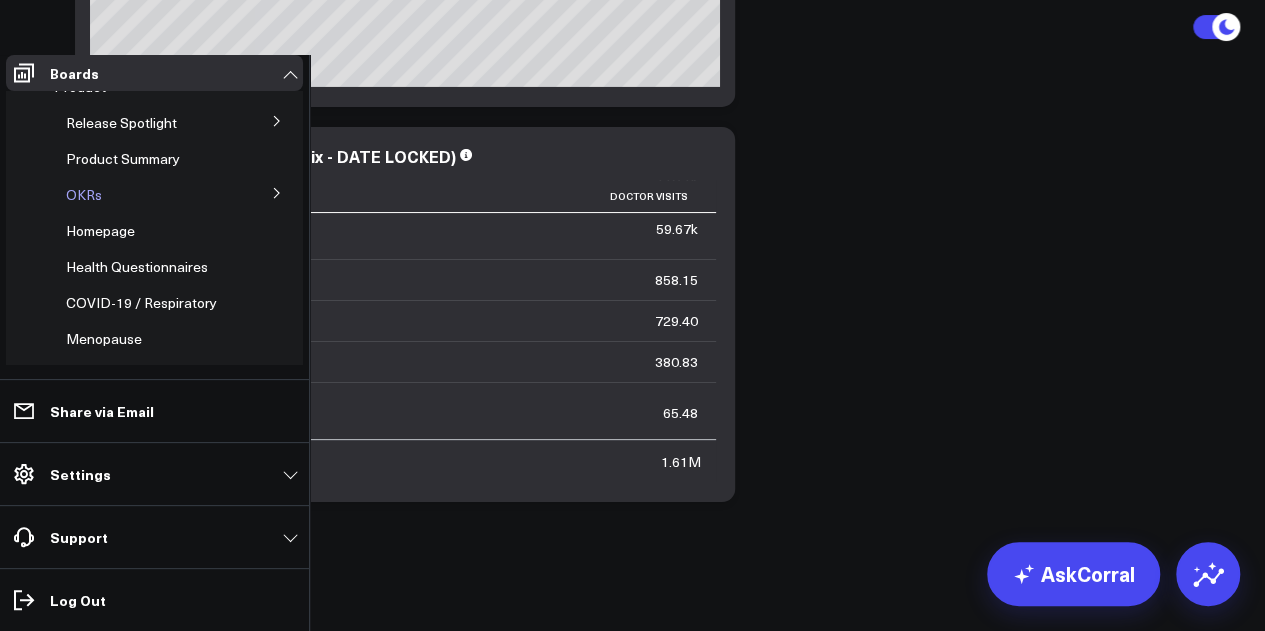 scroll, scrollTop: 0, scrollLeft: 0, axis: both 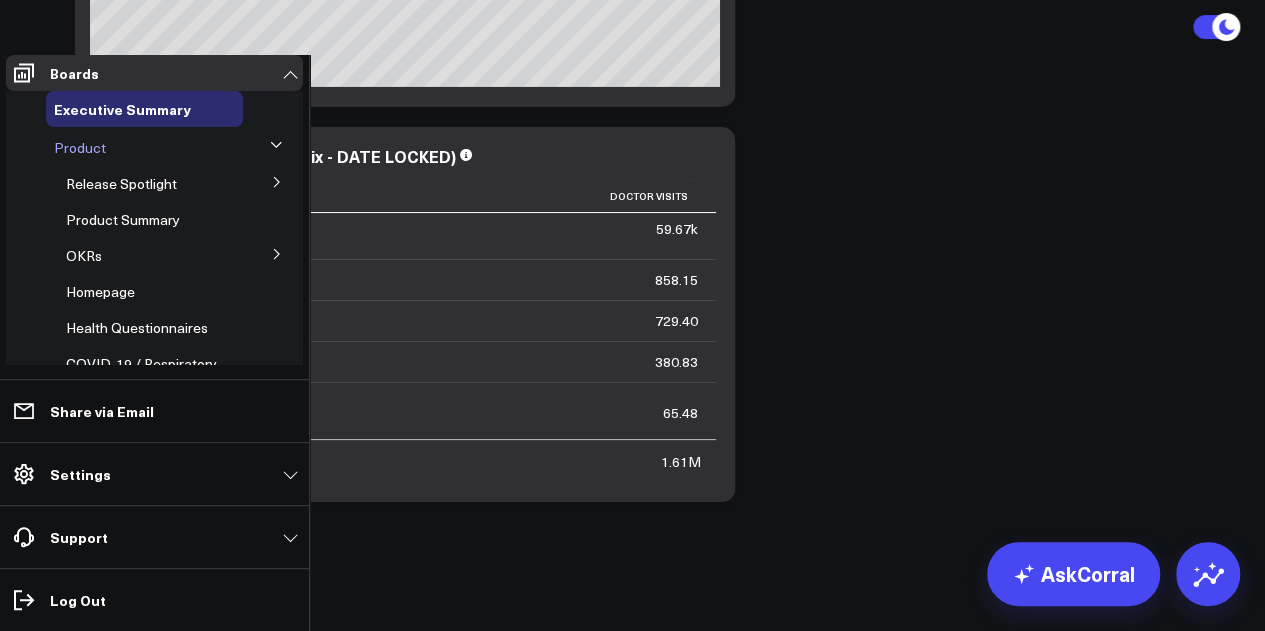 click on "Product" at bounding box center [80, 147] 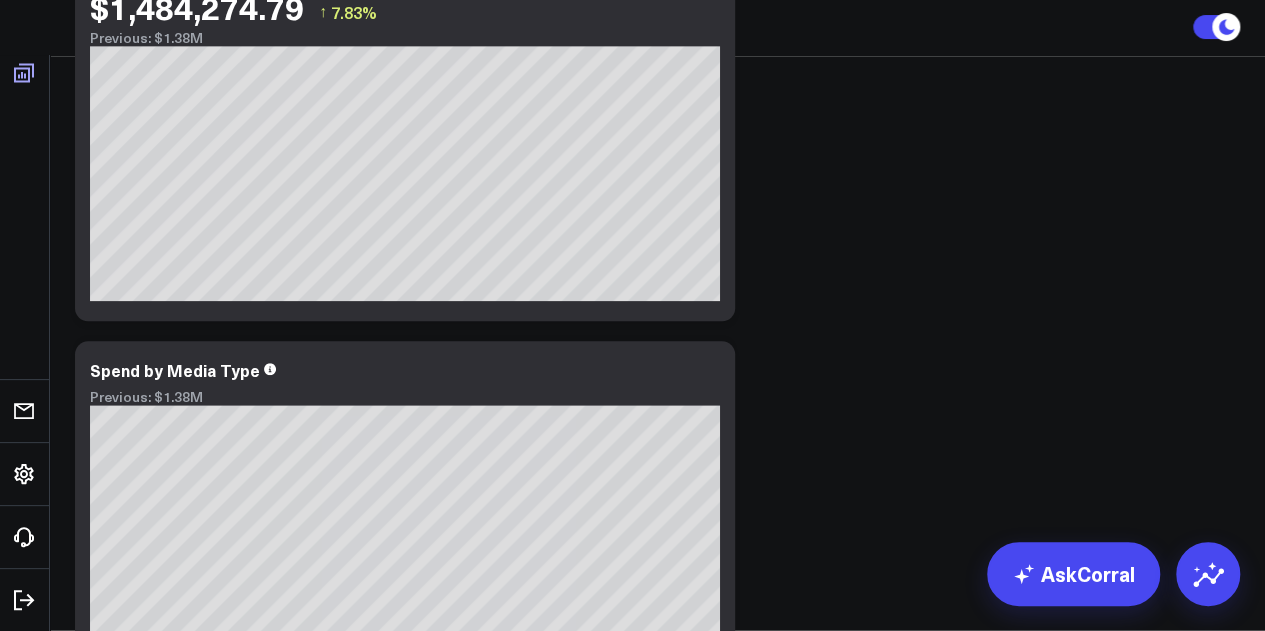 scroll, scrollTop: 864, scrollLeft: 0, axis: vertical 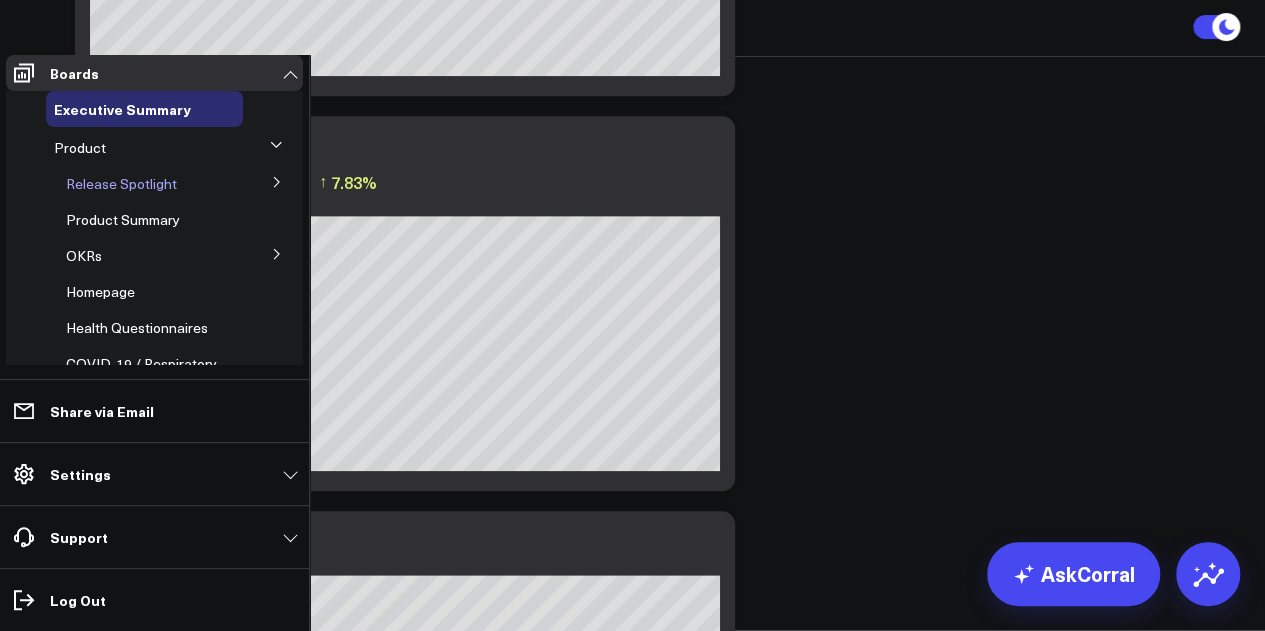 click on "Release Spotlight" at bounding box center (150, 184) 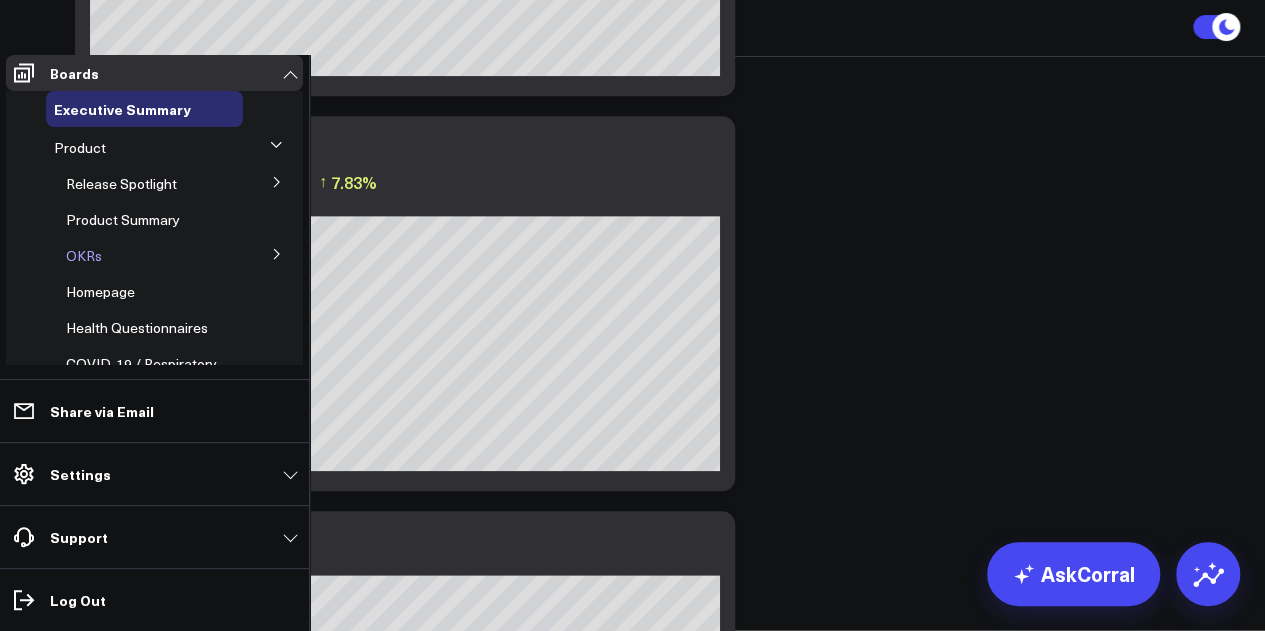 click on "OKRs" at bounding box center (150, 256) 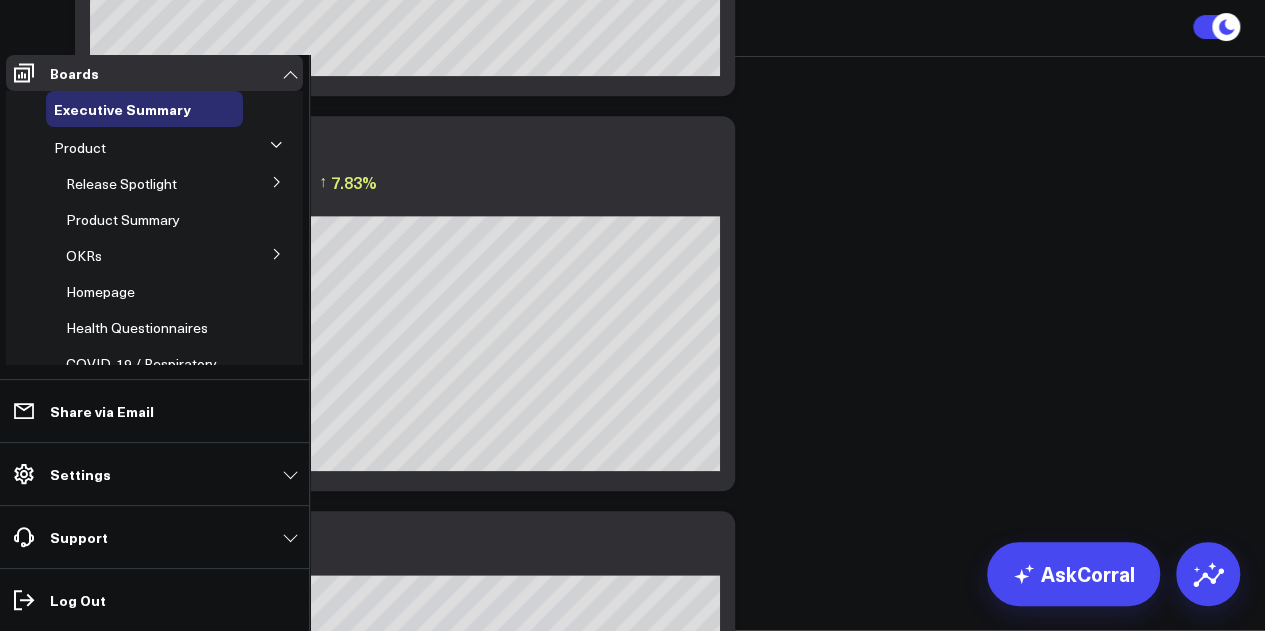 click at bounding box center (277, 253) 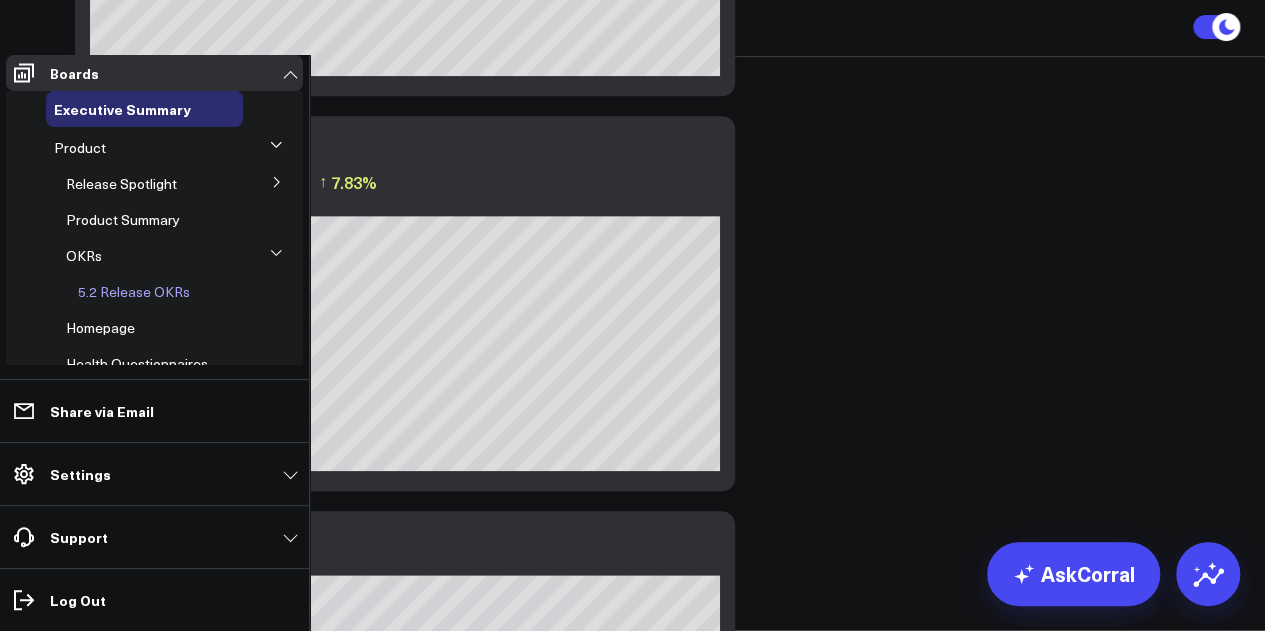 click on "5.2 Release OKRs" at bounding box center (134, 291) 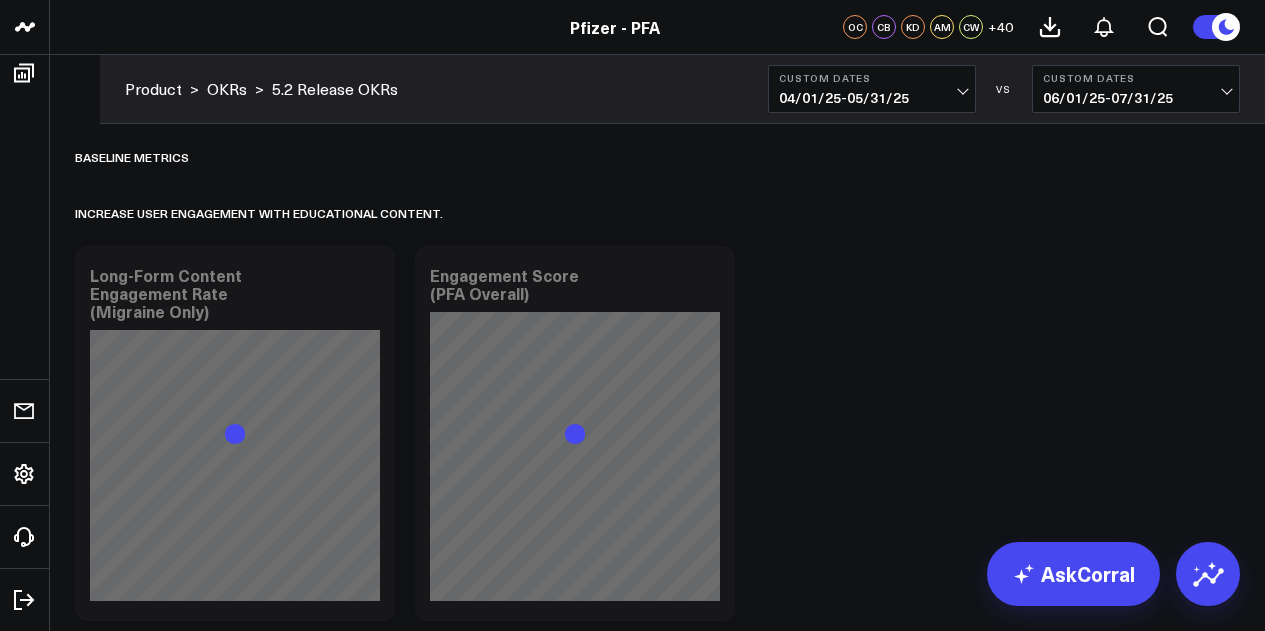 scroll, scrollTop: 0, scrollLeft: 0, axis: both 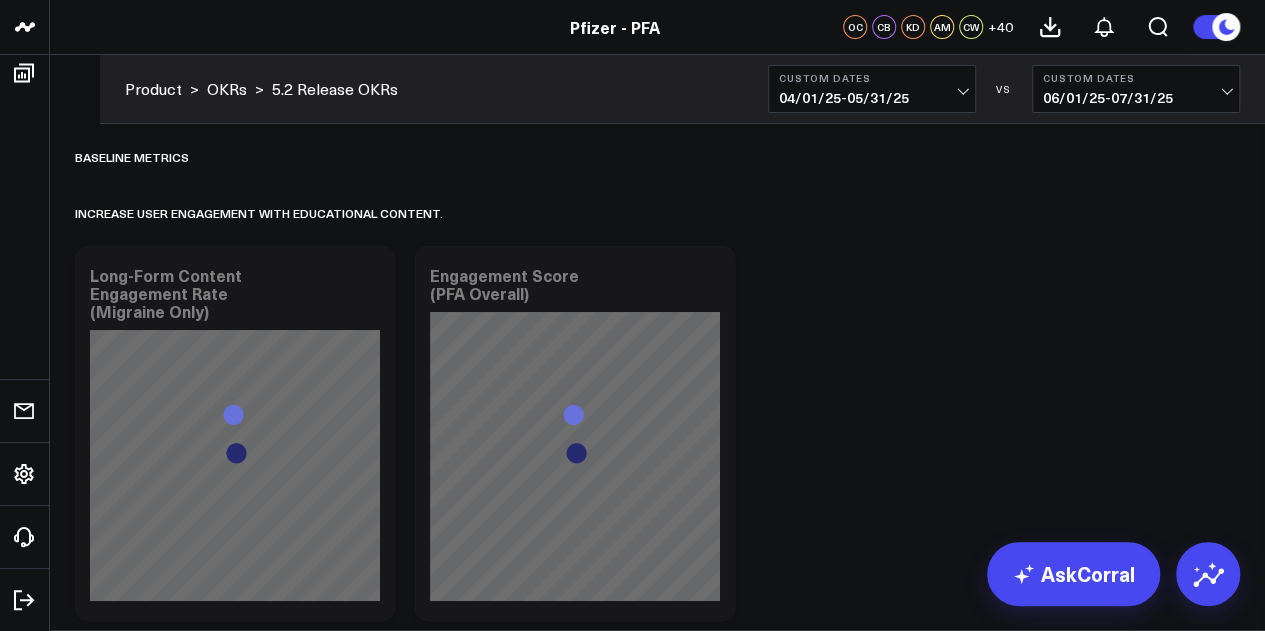 click on "Product" at bounding box center (153, 89) 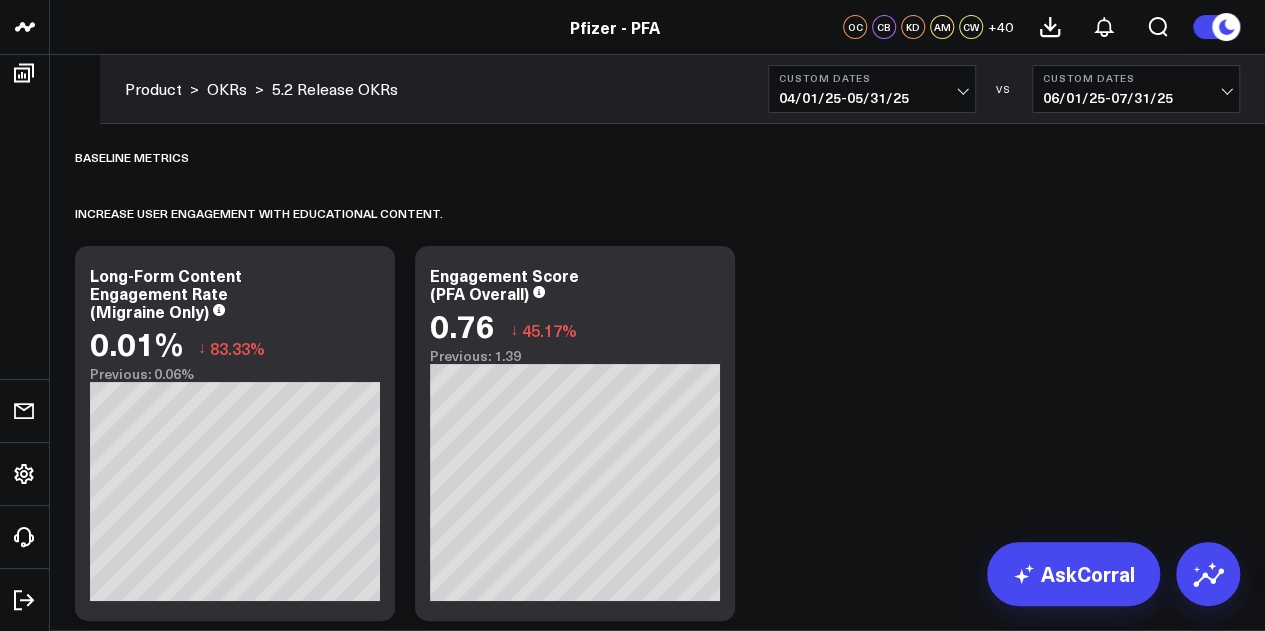 click on "Product" at bounding box center (153, 89) 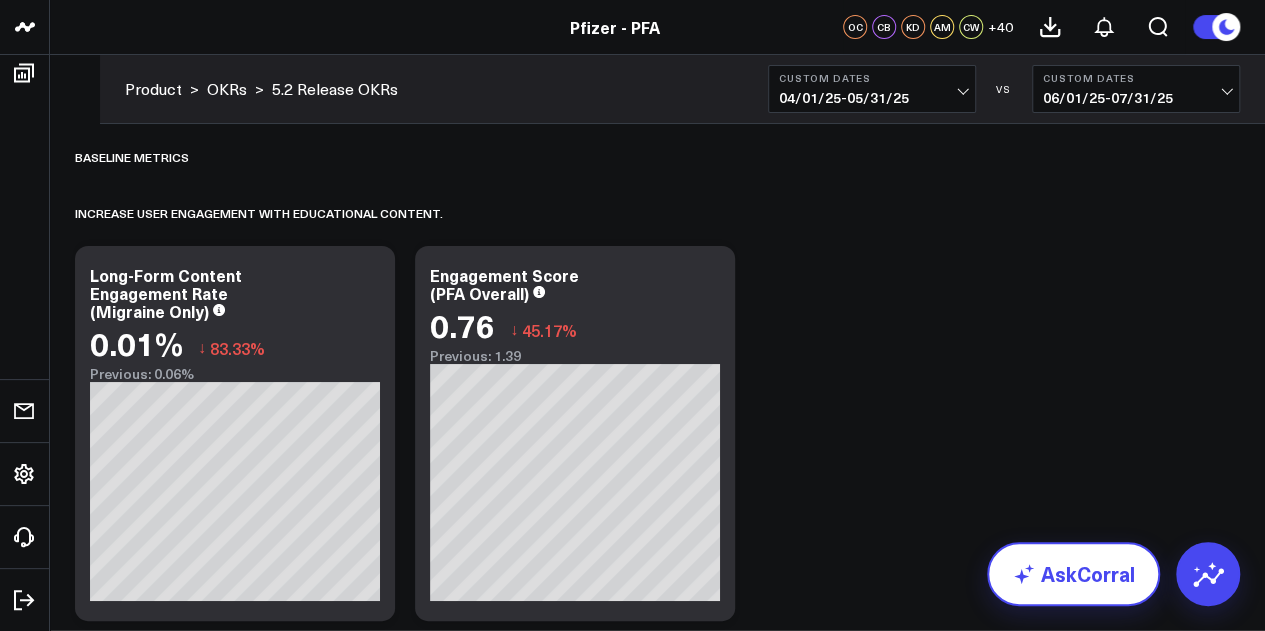 click on "AskCorral" at bounding box center (1073, 574) 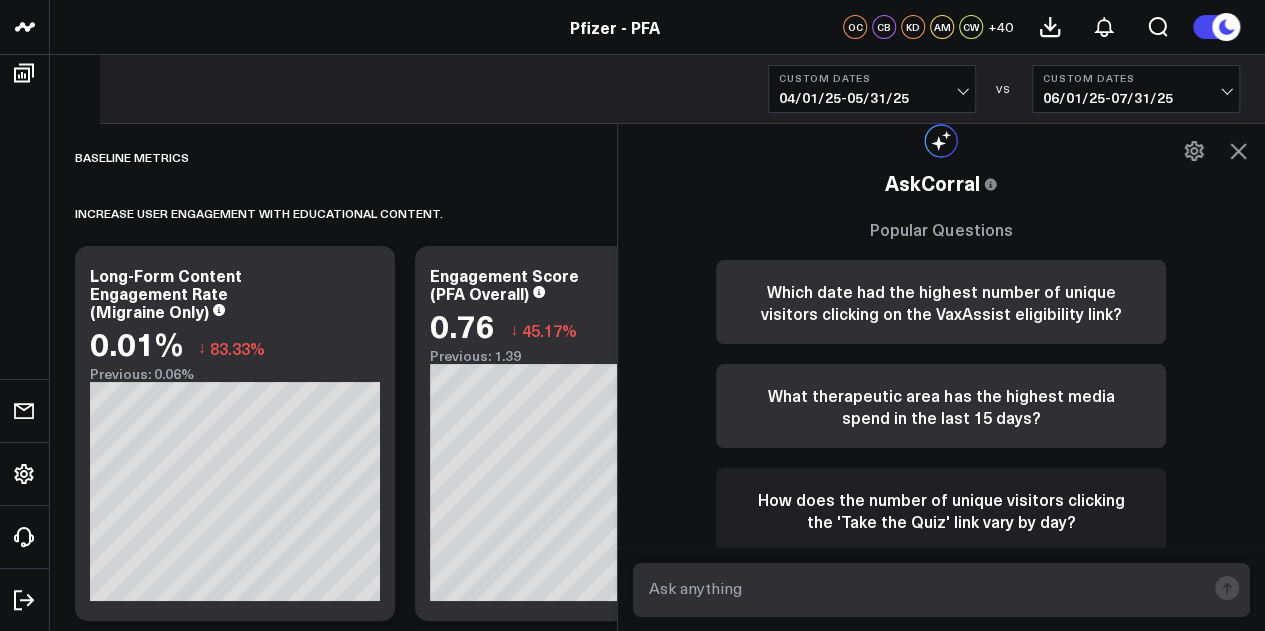 scroll, scrollTop: 6, scrollLeft: 0, axis: vertical 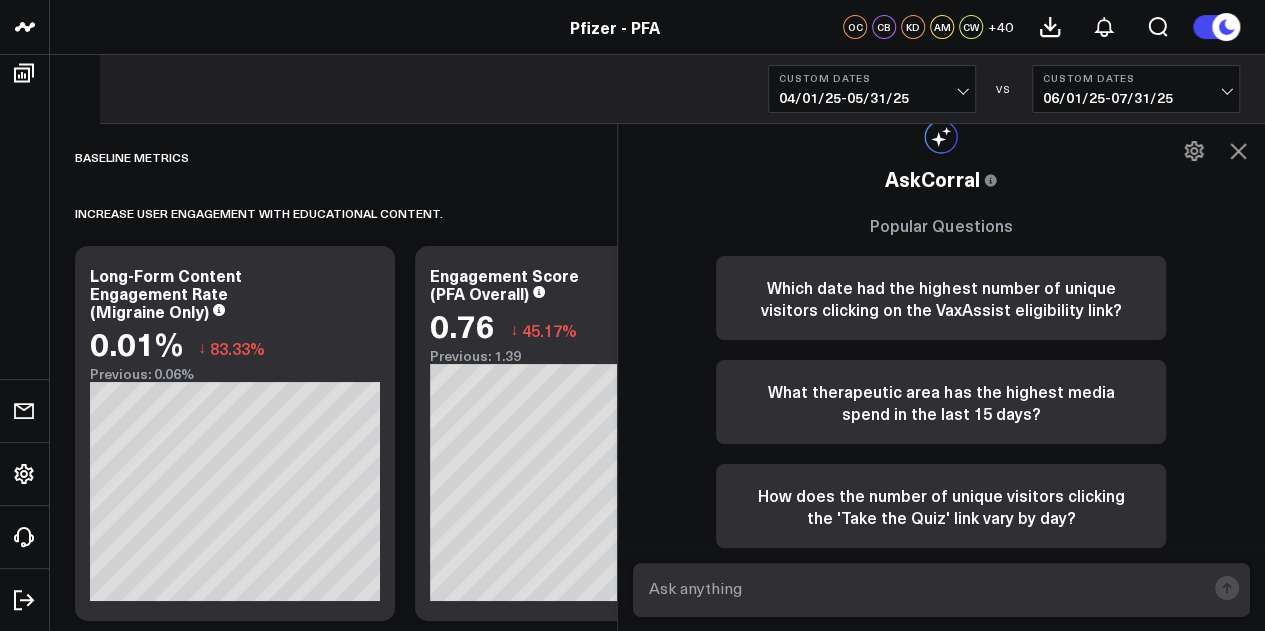 click on "Baseline metrics Increase user engagement with educational content.​ Copy link to widget Ask support Comment Export PNG Long-Form Content Engagement Rate (Migraine Only) 0.01% ↓   83.33% Previous: 0.06% So sorry. The query returned no results. Ask a Data Analyst Copy link to widget Ask support Comment Export PNG Engagement Score (PFA Overall) 0.76 ↓   45.17% Previous: 1.39 So sorry. The query returned no results. Ask a Data Analyst Boost site conversion rates. ​ Increase hero engagement rates. Copy link to widget Ask support Comment Export PNG Homepage Hero Engagement Rate So sorry. The query returned no results. Ask a Data Analyst Copy link to widget Ask support Comment Export PNG Migraine Hero Engagement Rate So sorry. The query returned no results. Ask a Data Analyst Copy link to widget Ask support Comment Export PNG COVID-19 Hero Engagement Rate So sorry. The query returned no results. Ask a Data Analyst Increase quiz completion rates. Copy link to widget Ask support Comment Export PNG Ask support" at bounding box center (657, 3282) 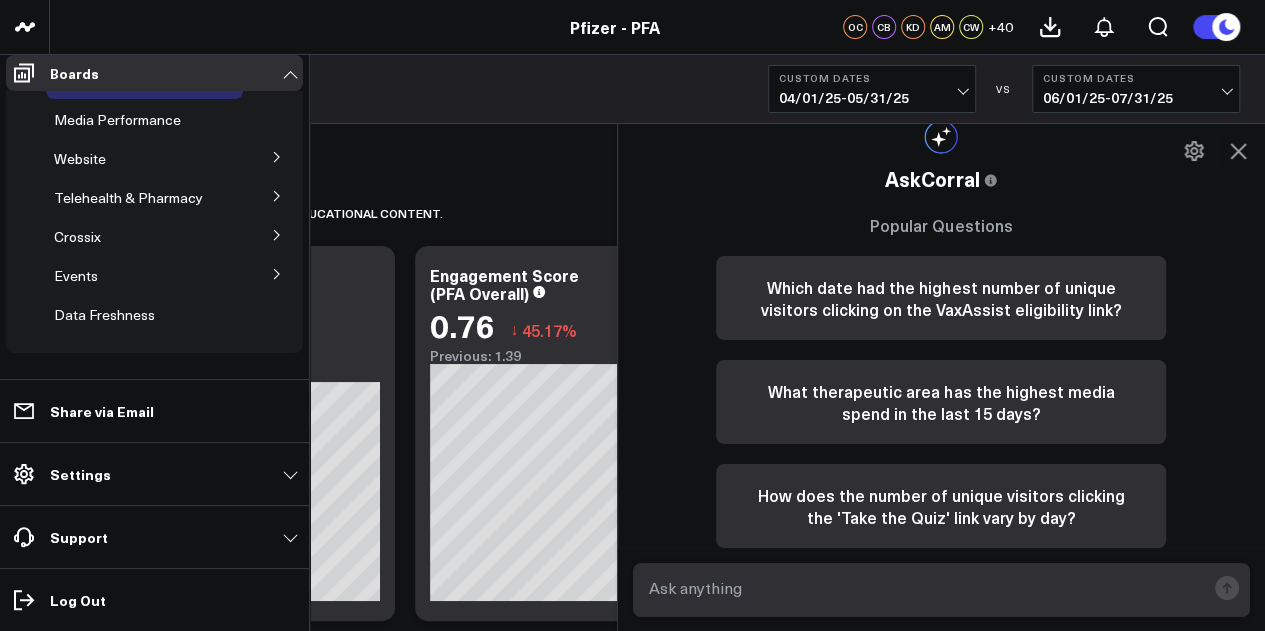 scroll, scrollTop: 172, scrollLeft: 0, axis: vertical 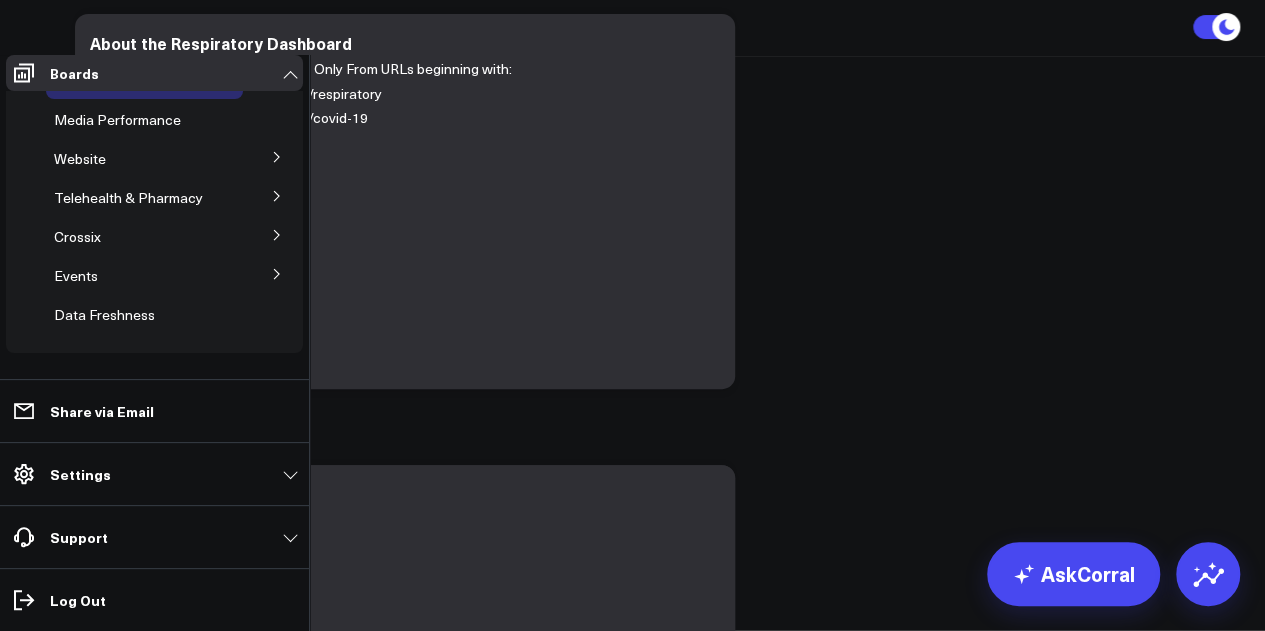 click 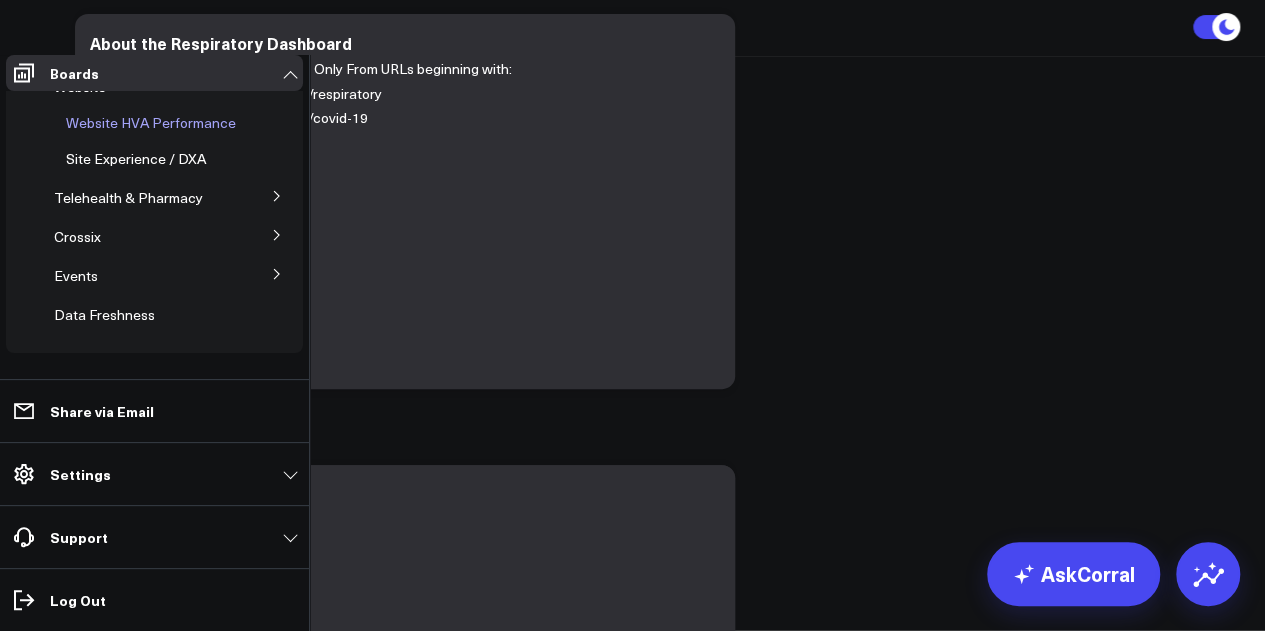 click on "Website HVA Performance" at bounding box center [151, 122] 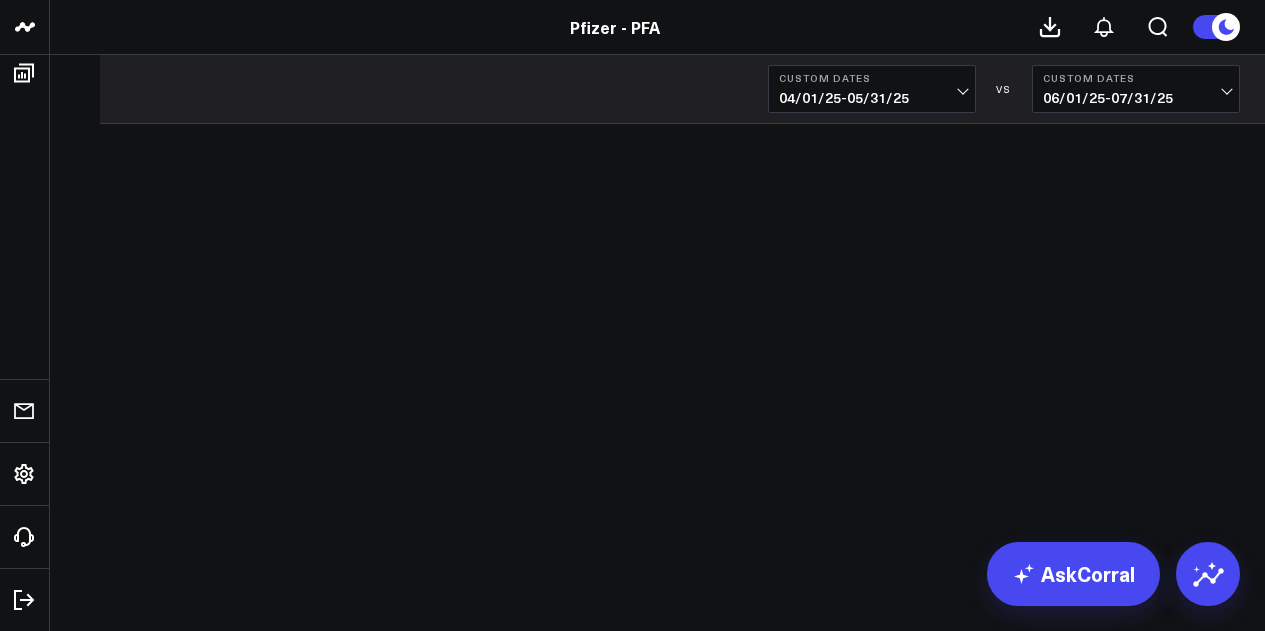 scroll, scrollTop: 0, scrollLeft: 0, axis: both 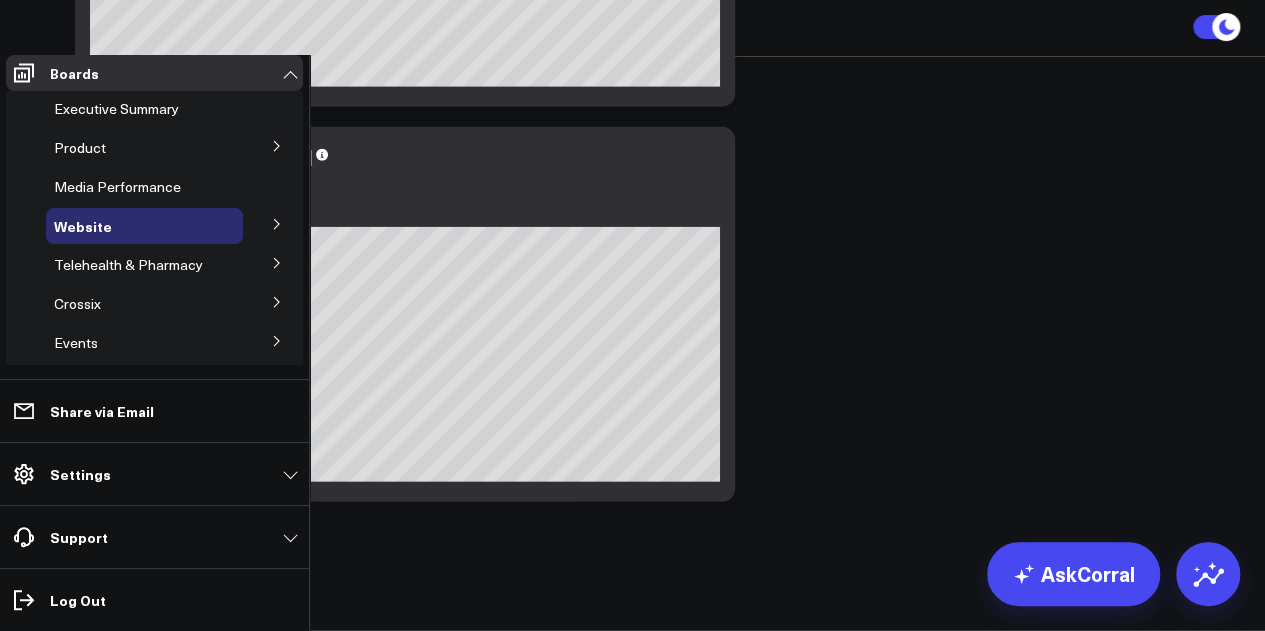 click on "Site Experience / DXA" at bounding box center [0, 0] 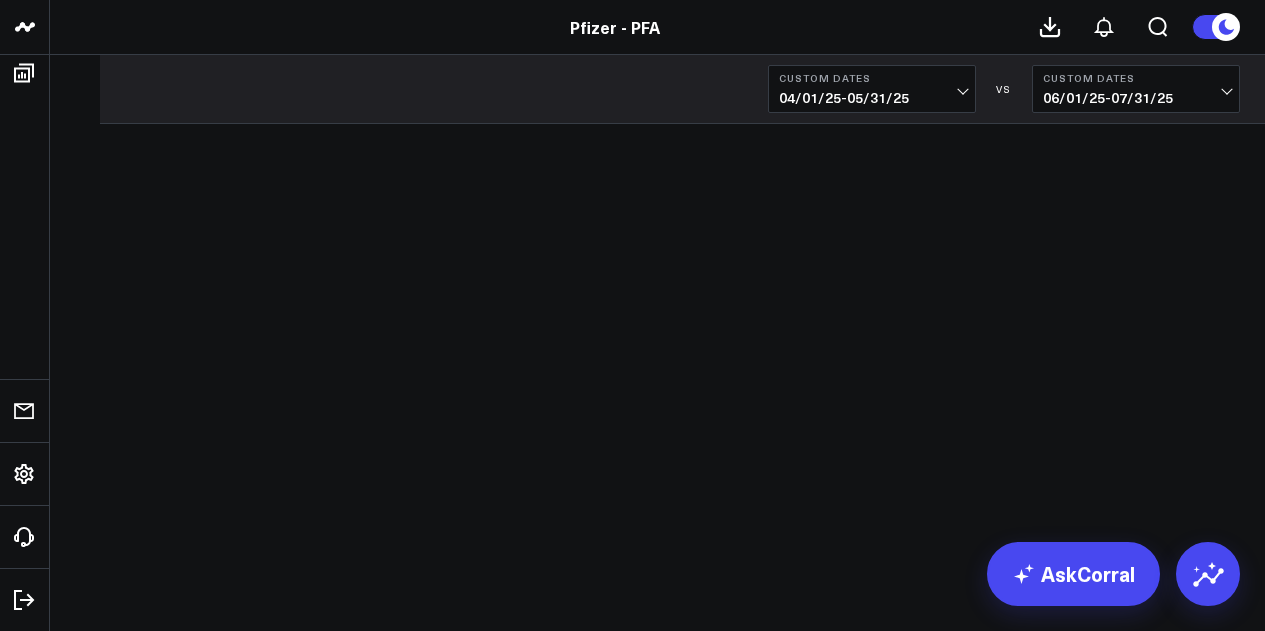 scroll, scrollTop: 0, scrollLeft: 0, axis: both 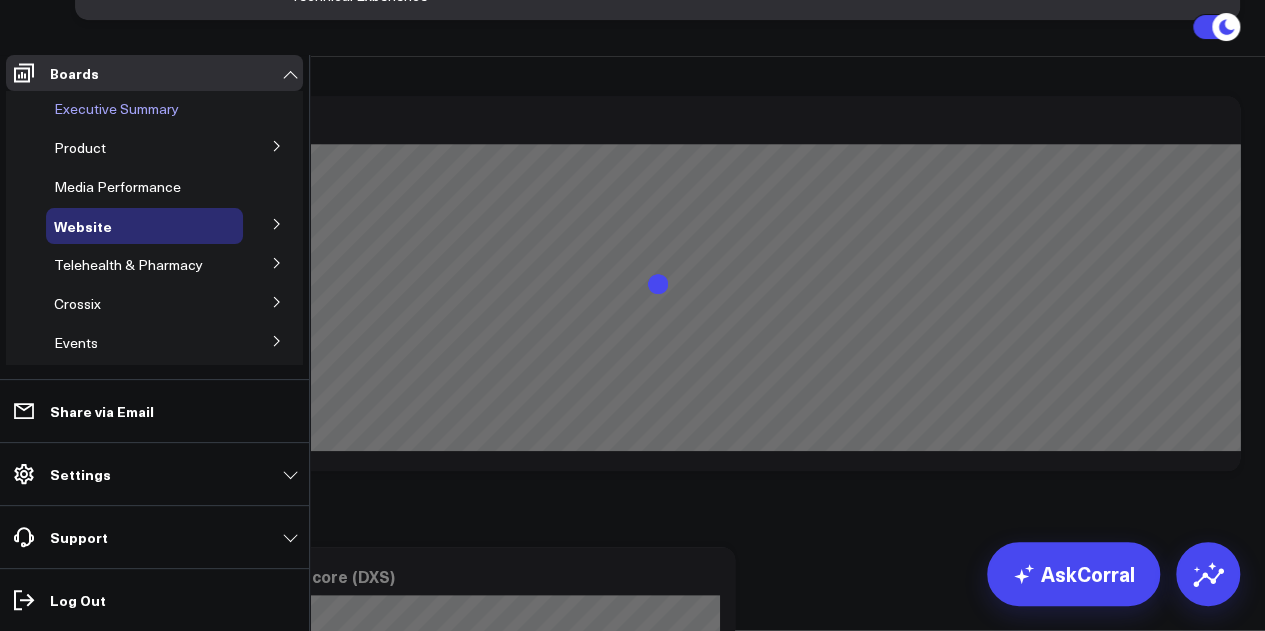 click on "Executive Summary" at bounding box center (116, 108) 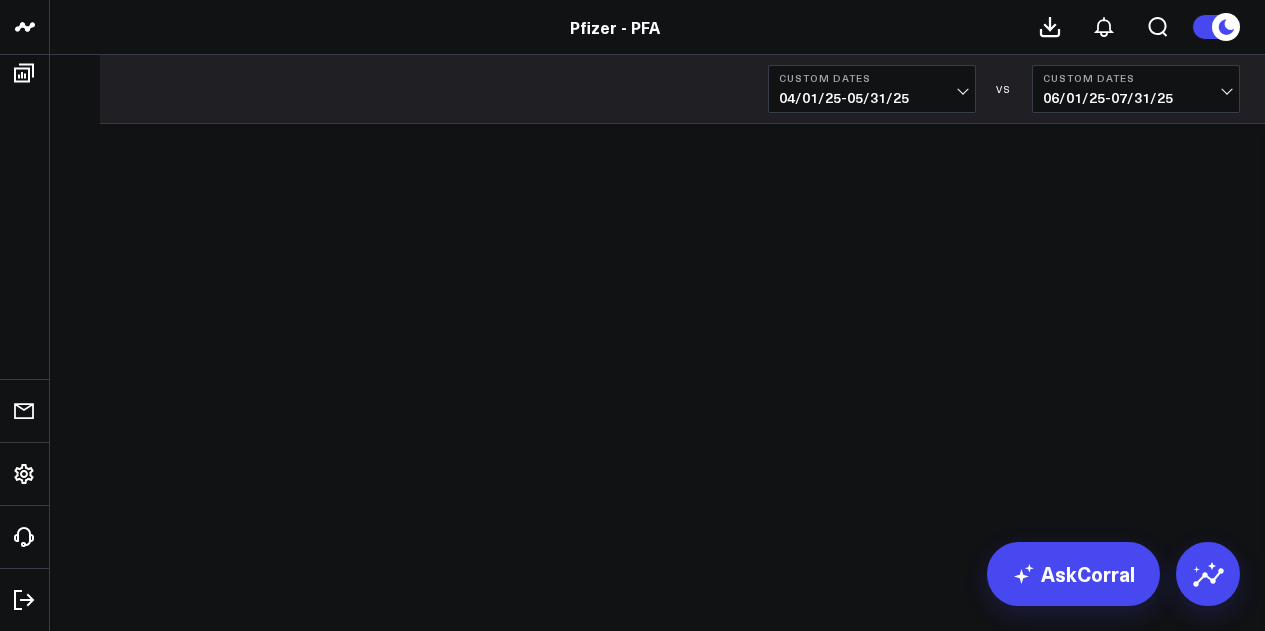 scroll, scrollTop: 0, scrollLeft: 0, axis: both 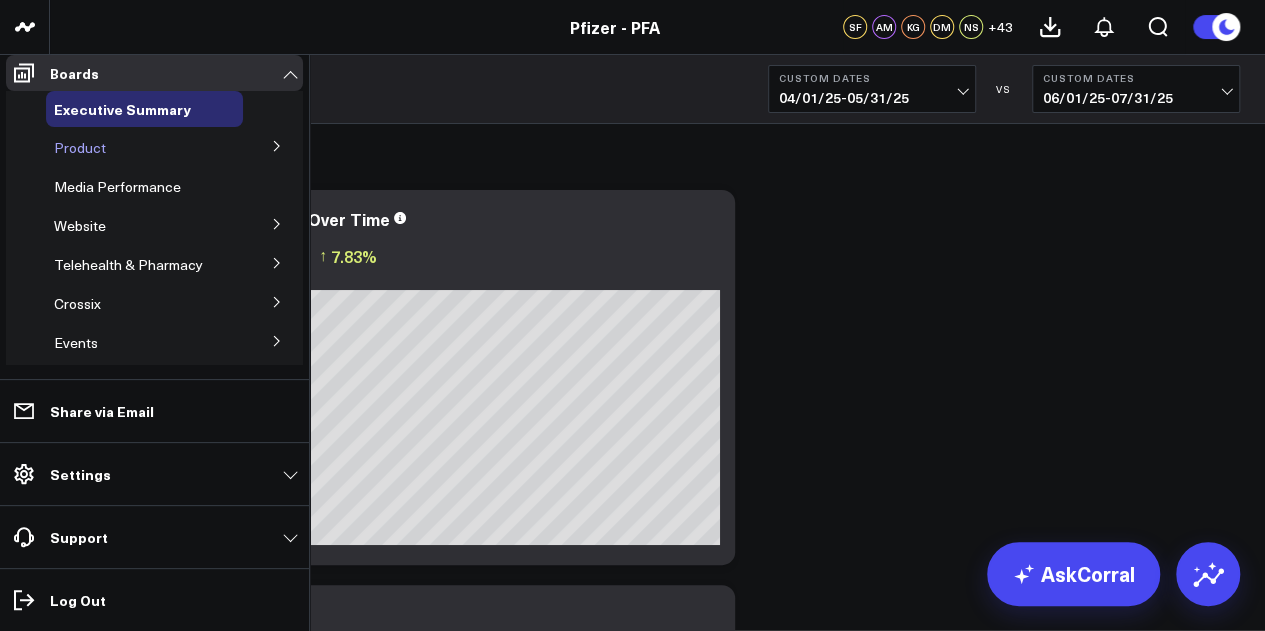 click on "Product" at bounding box center [80, 147] 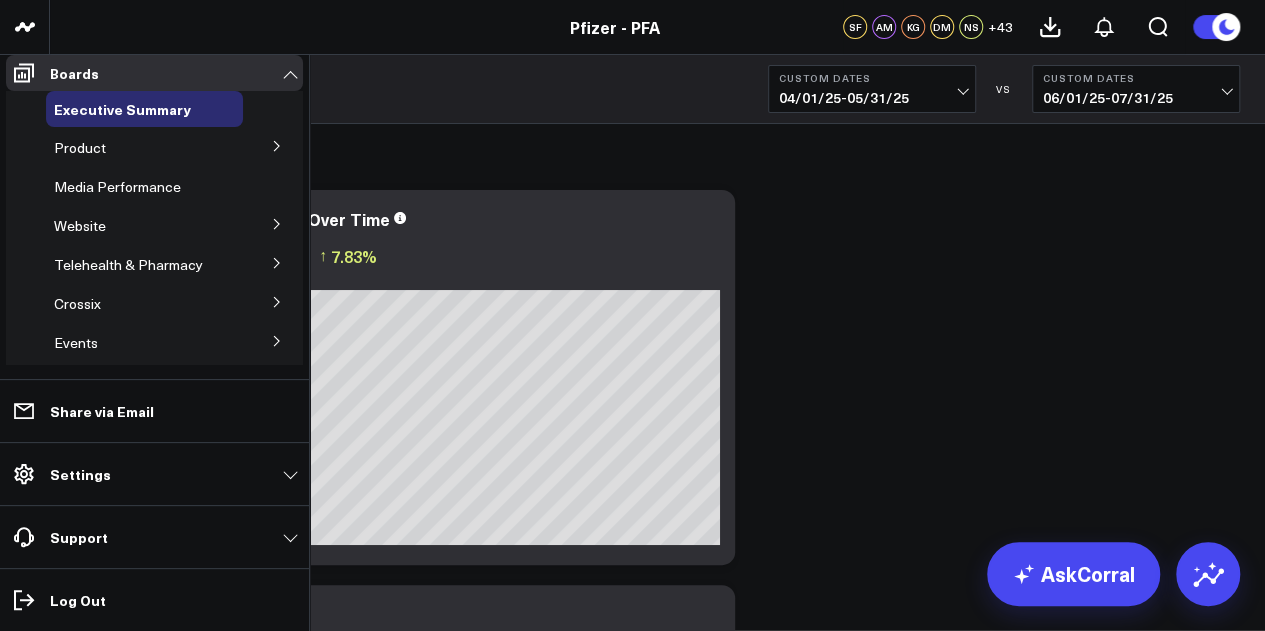 click 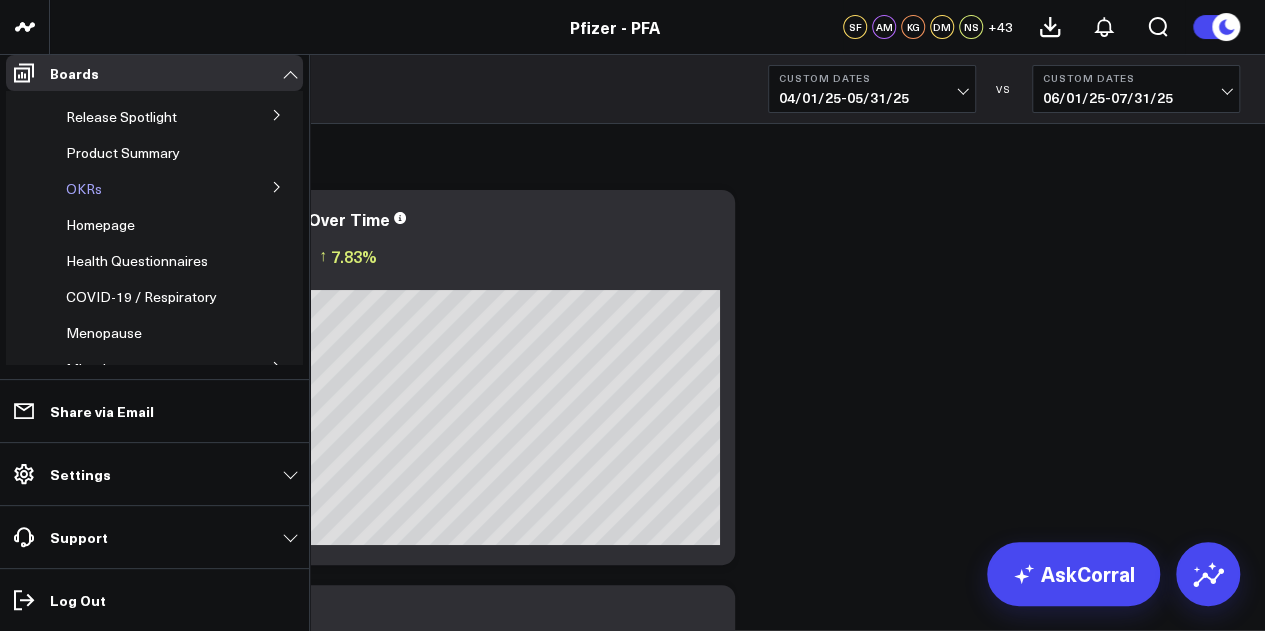 scroll, scrollTop: 3, scrollLeft: 0, axis: vertical 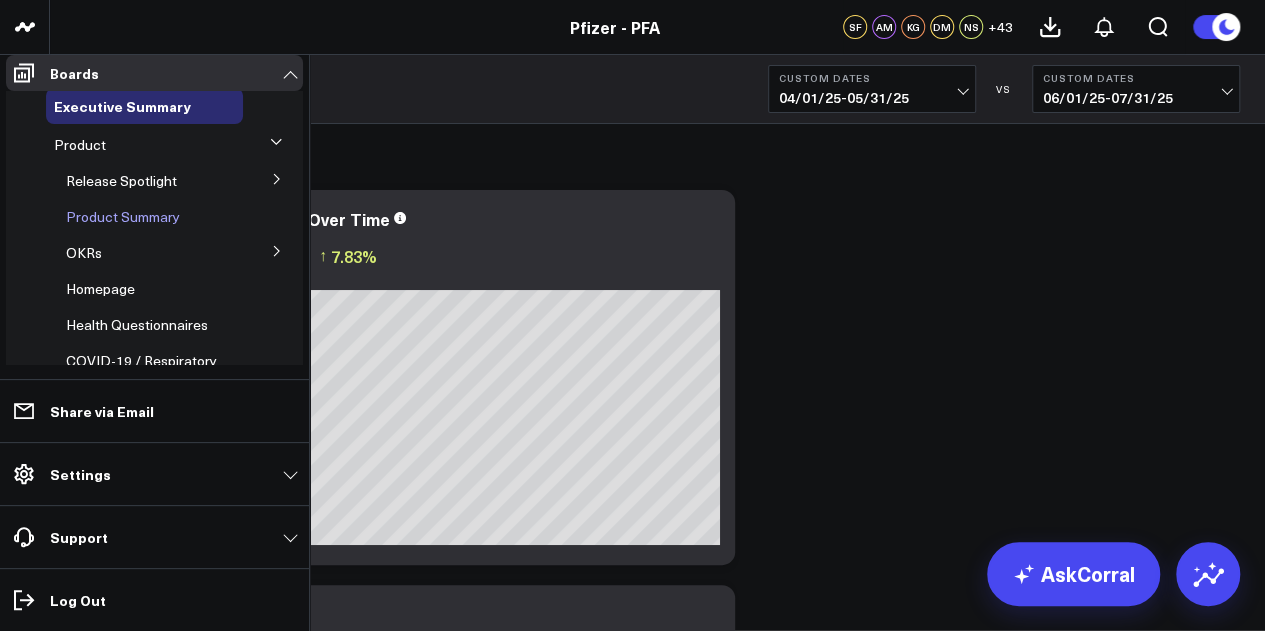 click on "Product Summary" at bounding box center (123, 216) 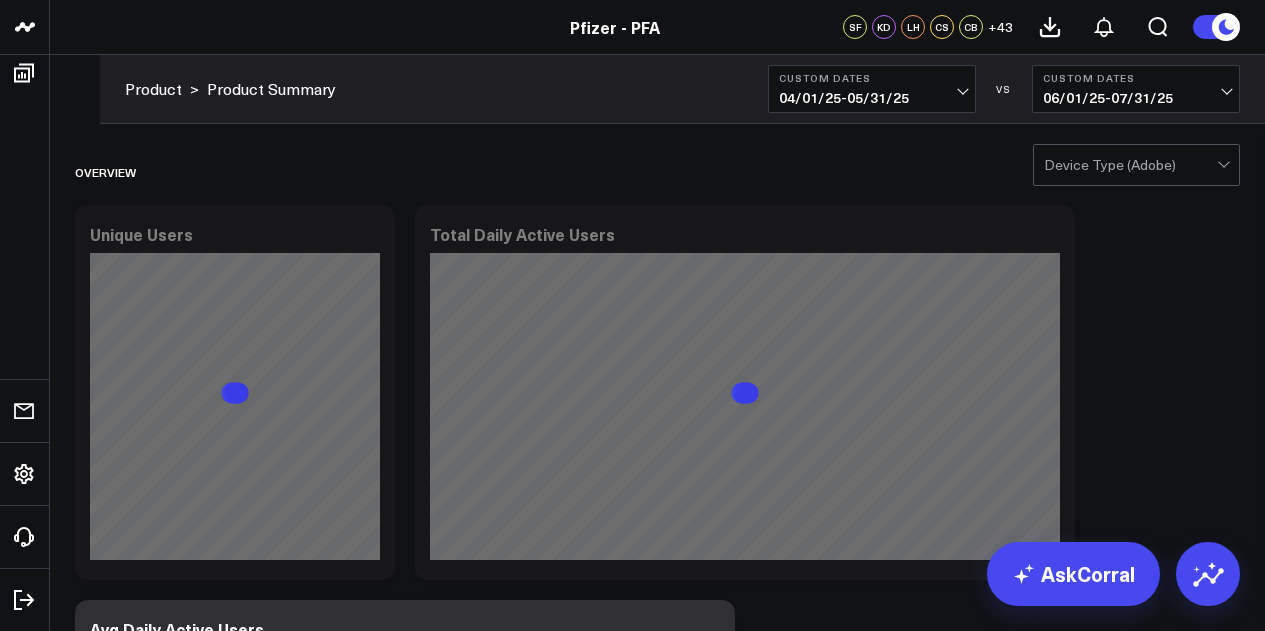 scroll, scrollTop: 0, scrollLeft: 0, axis: both 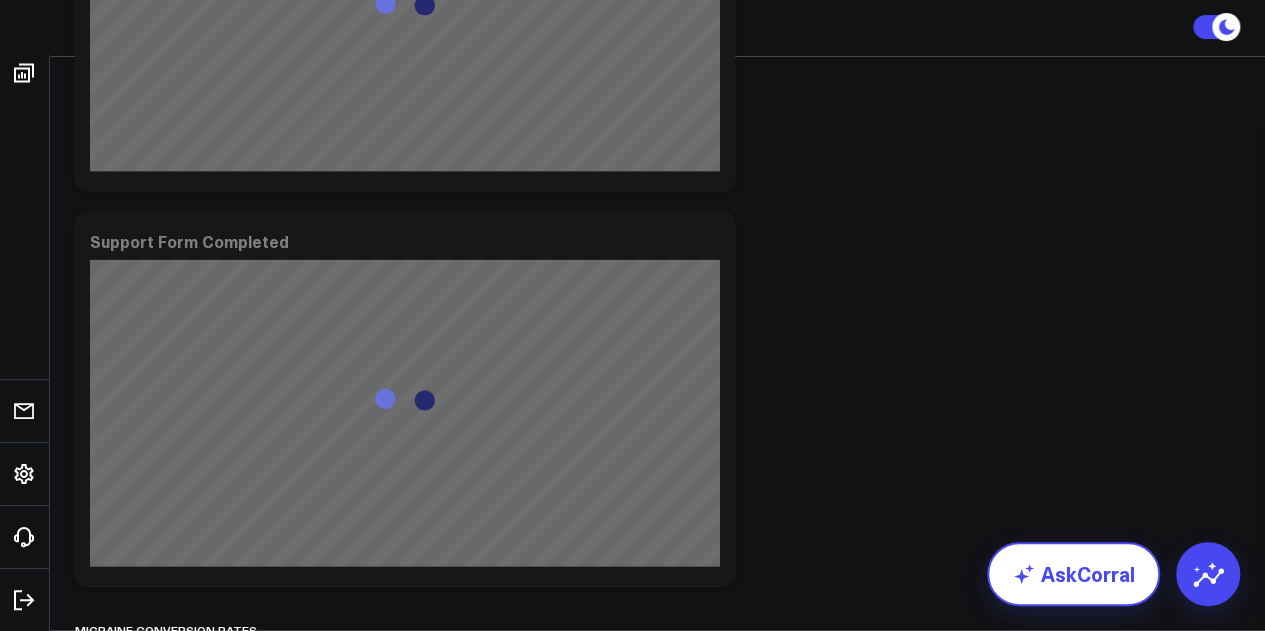 click on "AskCorral" at bounding box center (1073, 574) 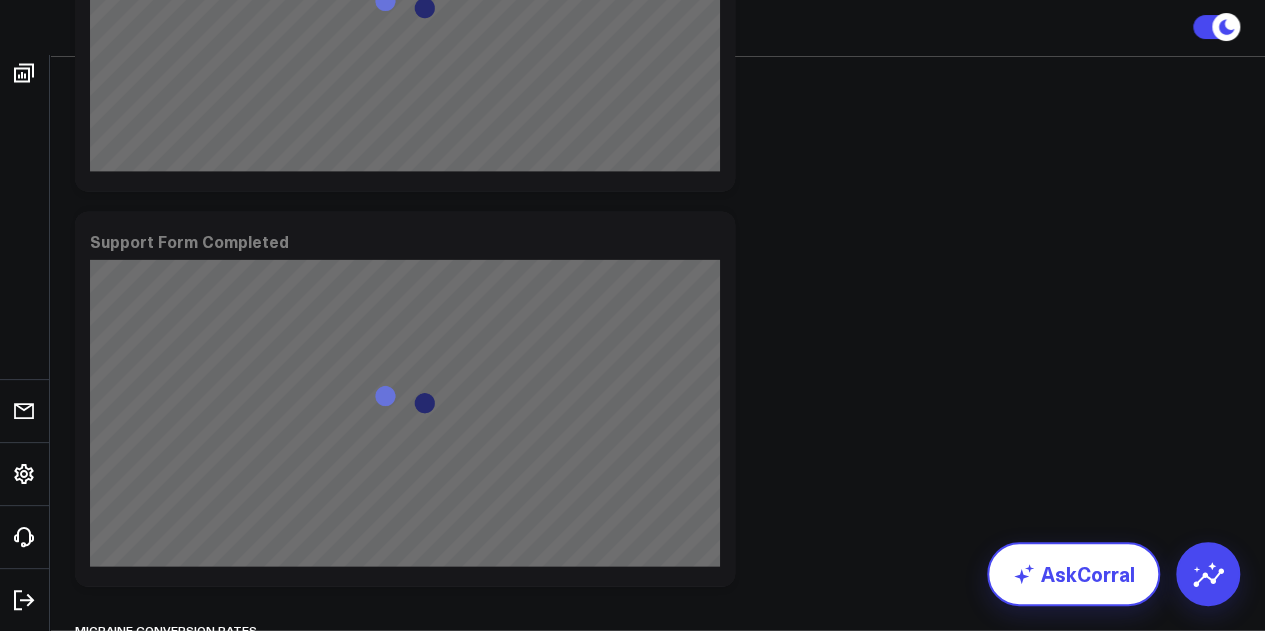 scroll, scrollTop: 9845, scrollLeft: 0, axis: vertical 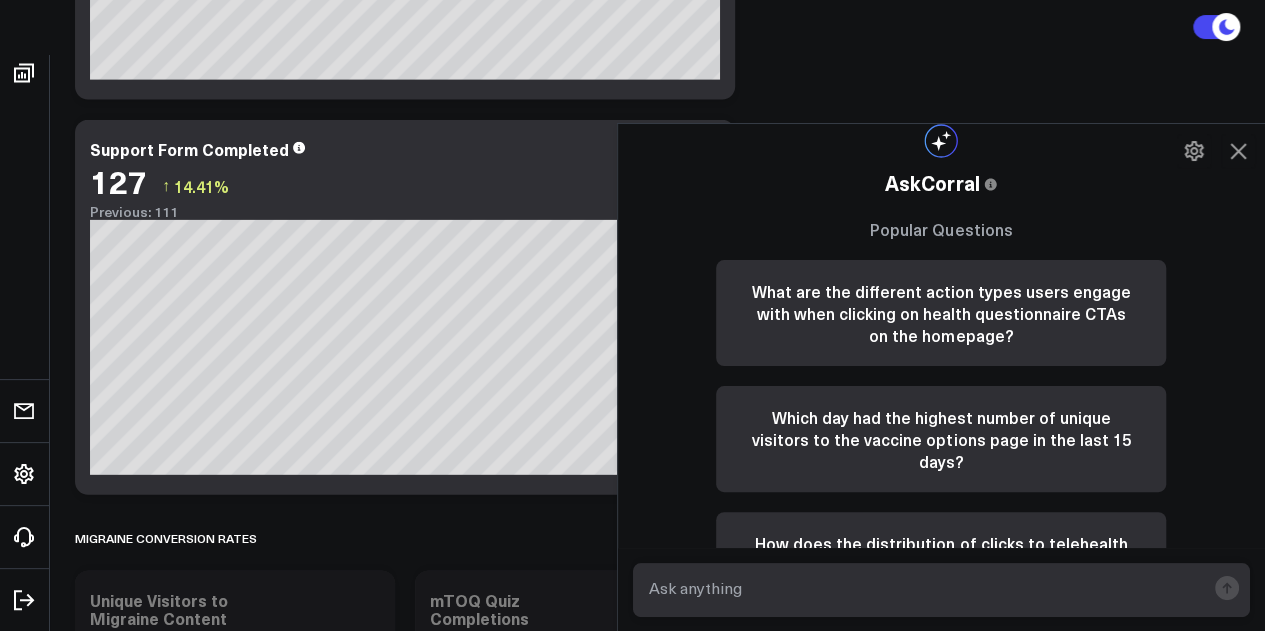 click 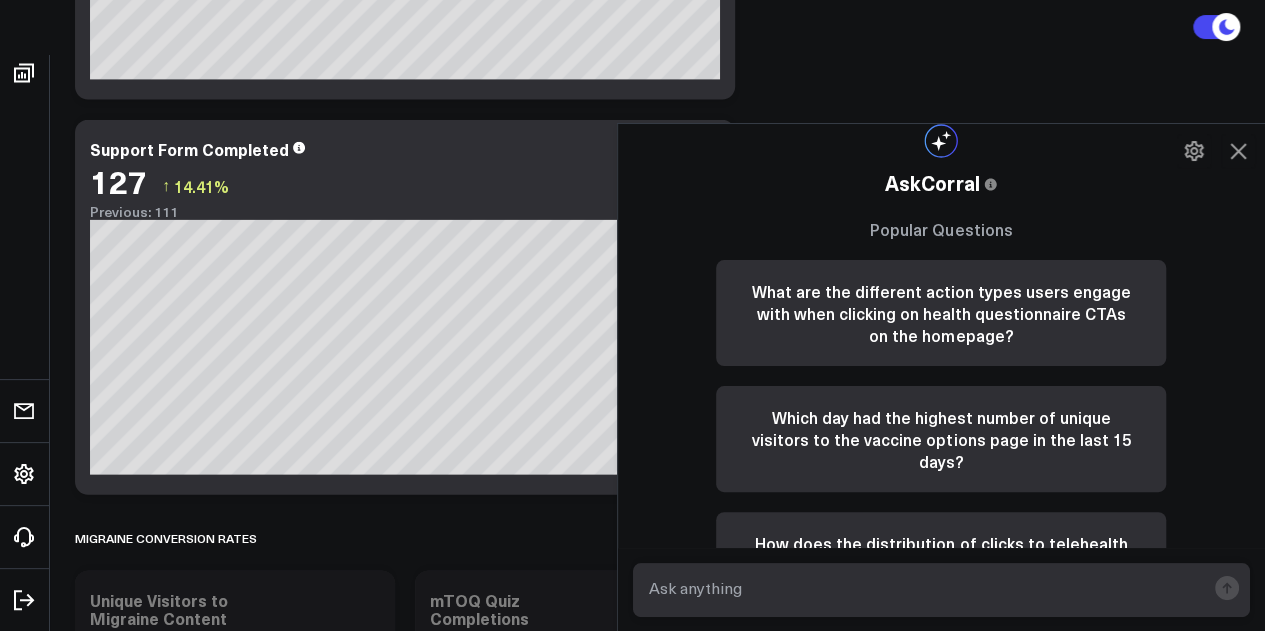 click at bounding box center [925, 588] 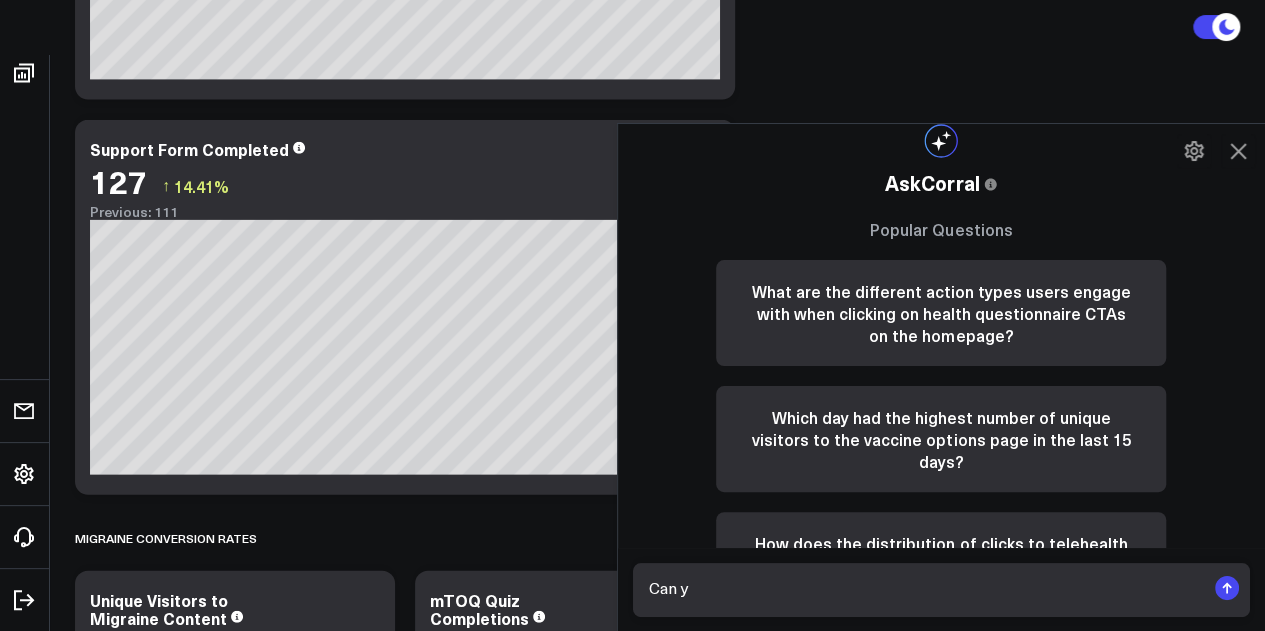 scroll, scrollTop: 8765, scrollLeft: 0, axis: vertical 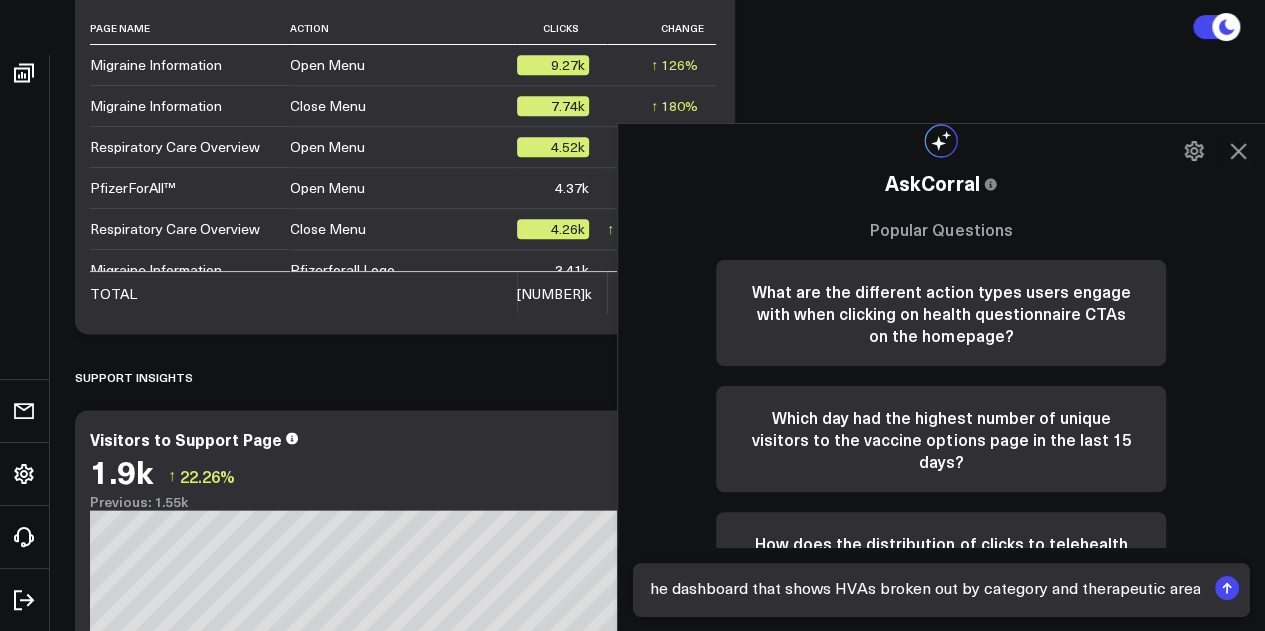 type on "Can you bring me to the table in the dashboard that shows HVAs broken out by category and therapeutic area?" 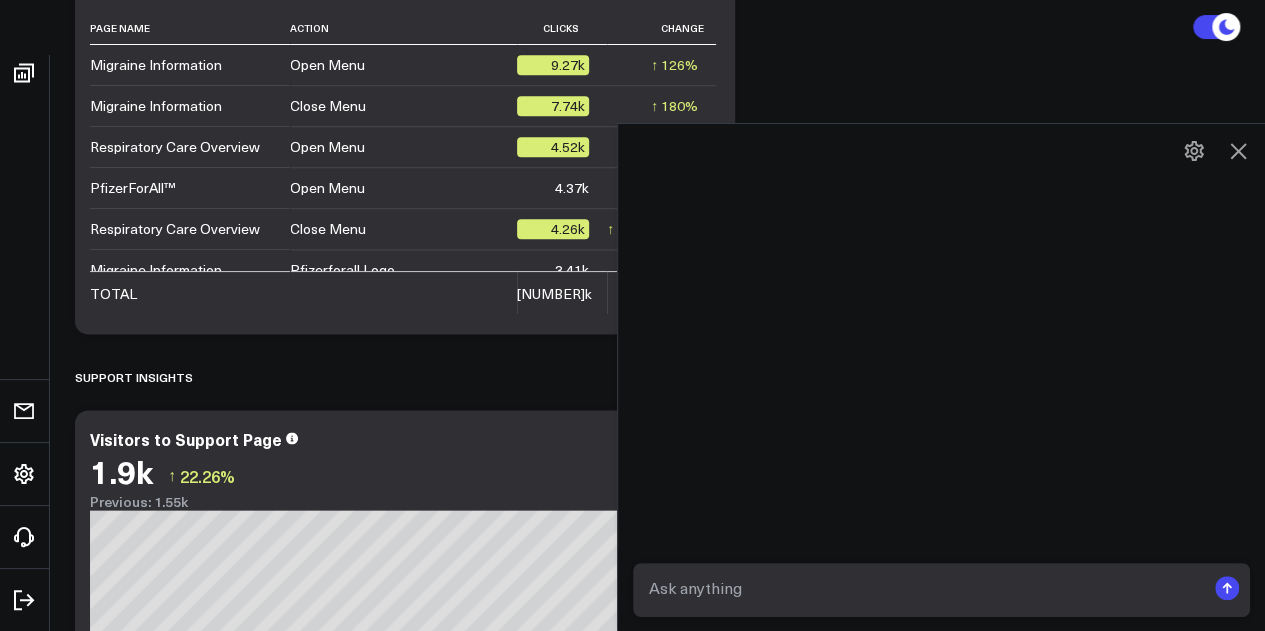 scroll, scrollTop: 0, scrollLeft: 0, axis: both 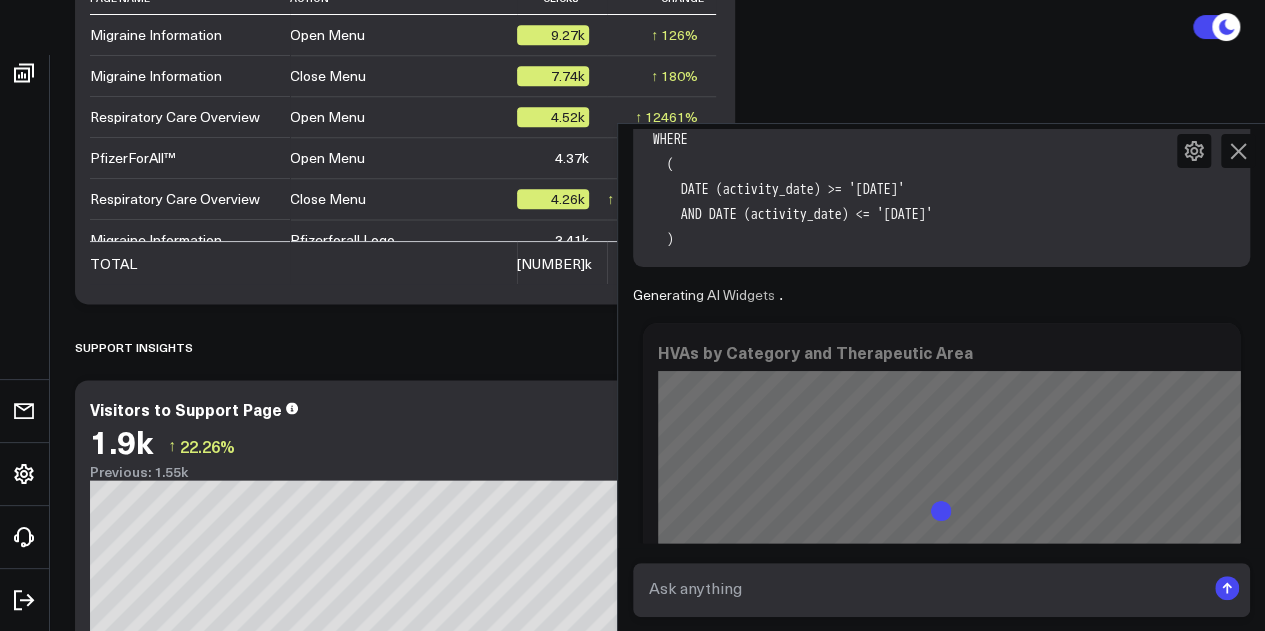 click at bounding box center (925, 588) 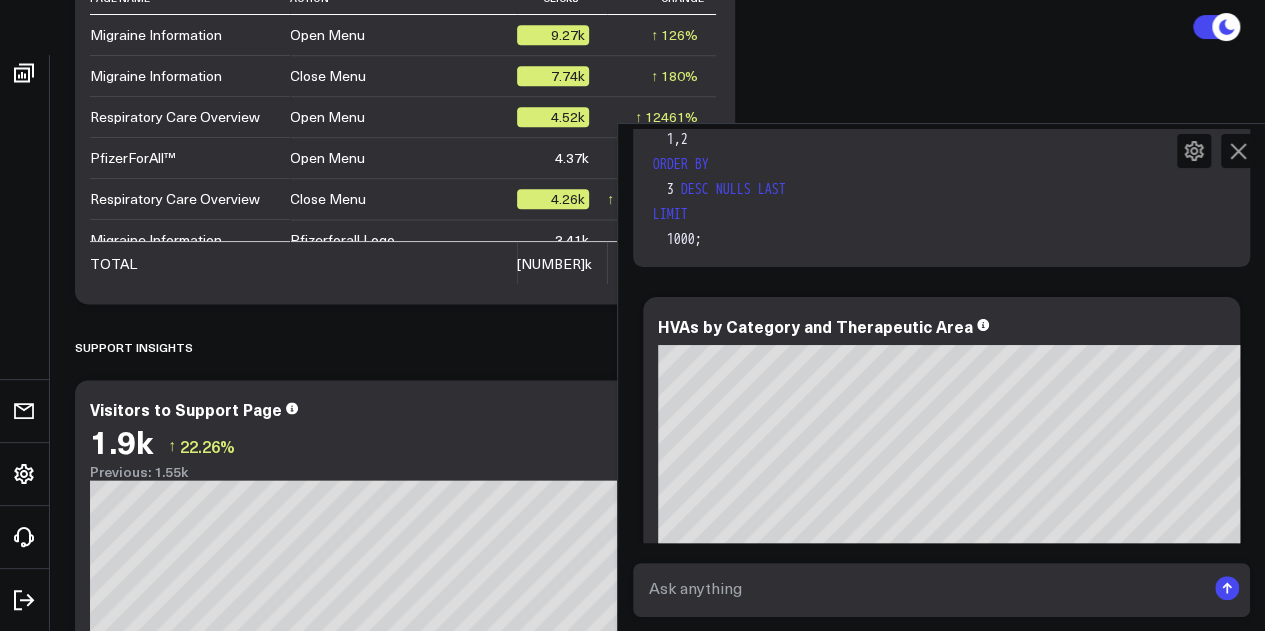 scroll, scrollTop: 2016, scrollLeft: 0, axis: vertical 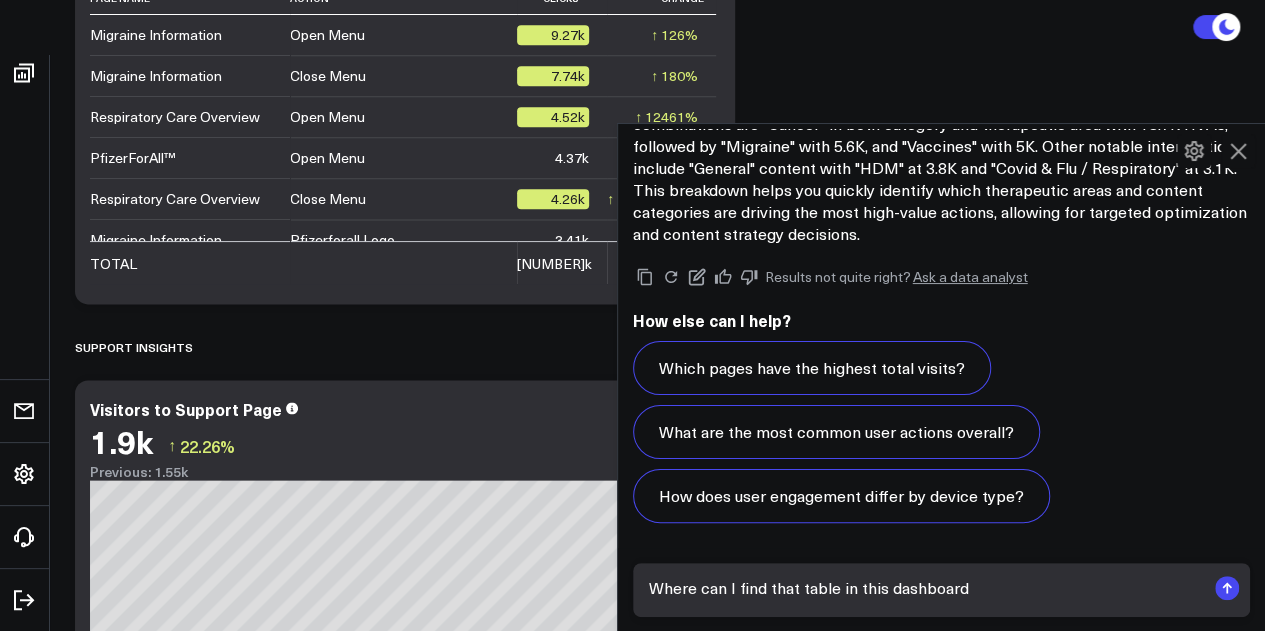 type on "Where can I find that table in this dashboard?" 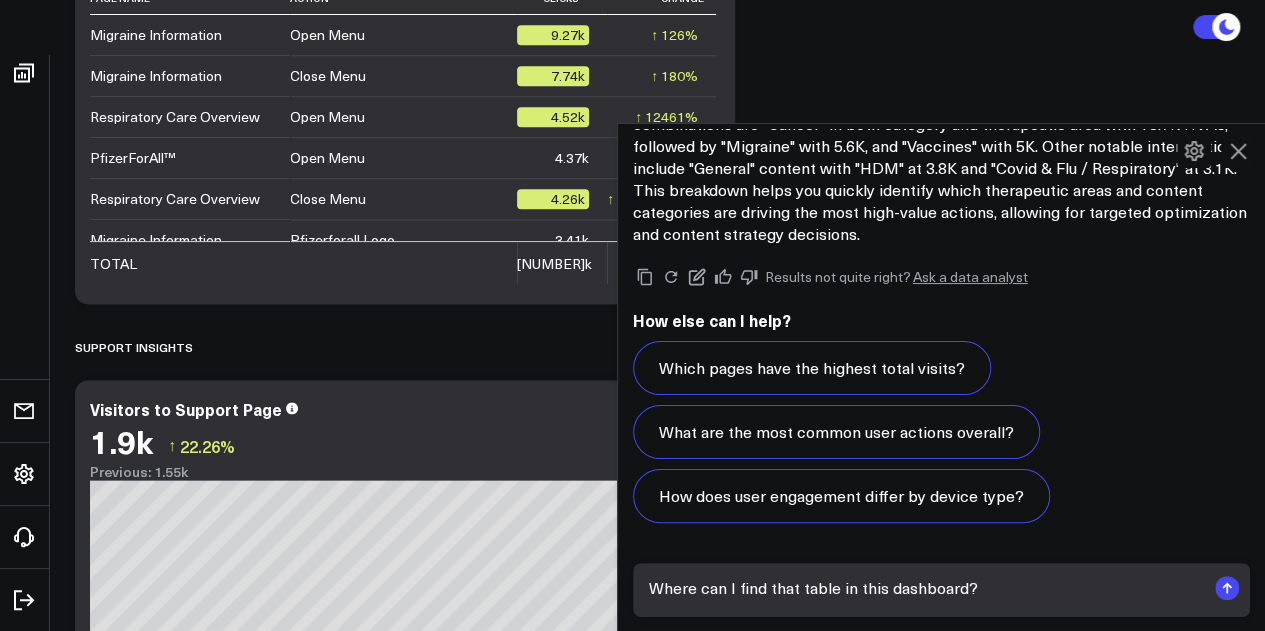 type 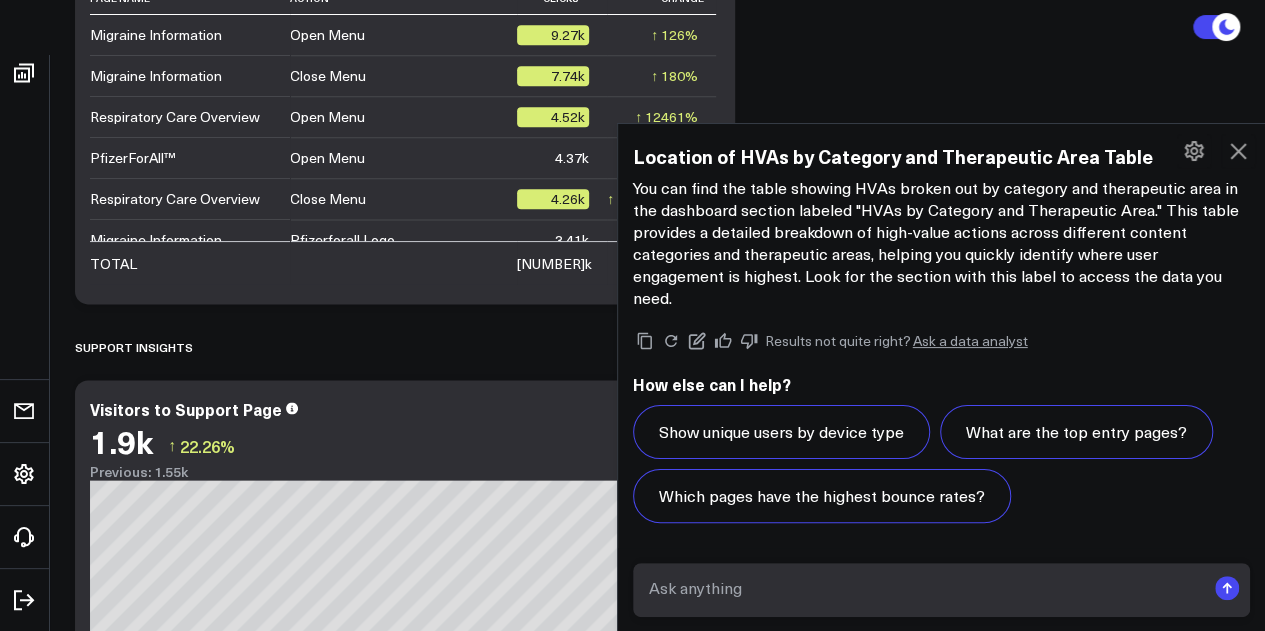scroll, scrollTop: 3260, scrollLeft: 0, axis: vertical 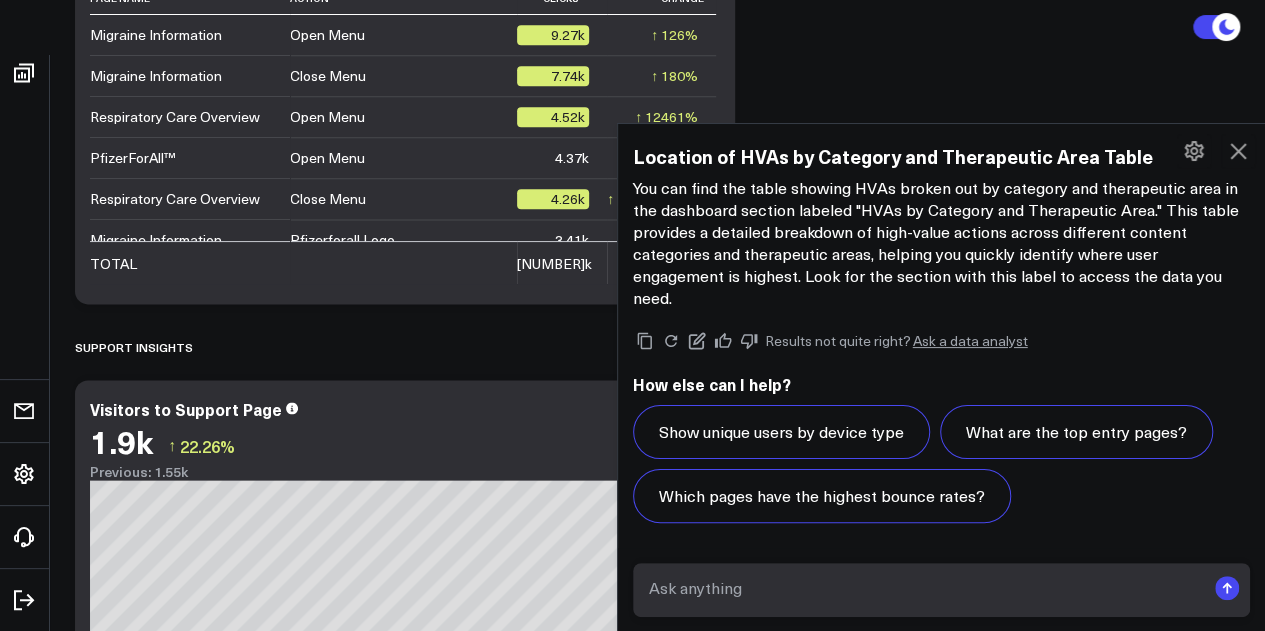 click at bounding box center [1238, 151] 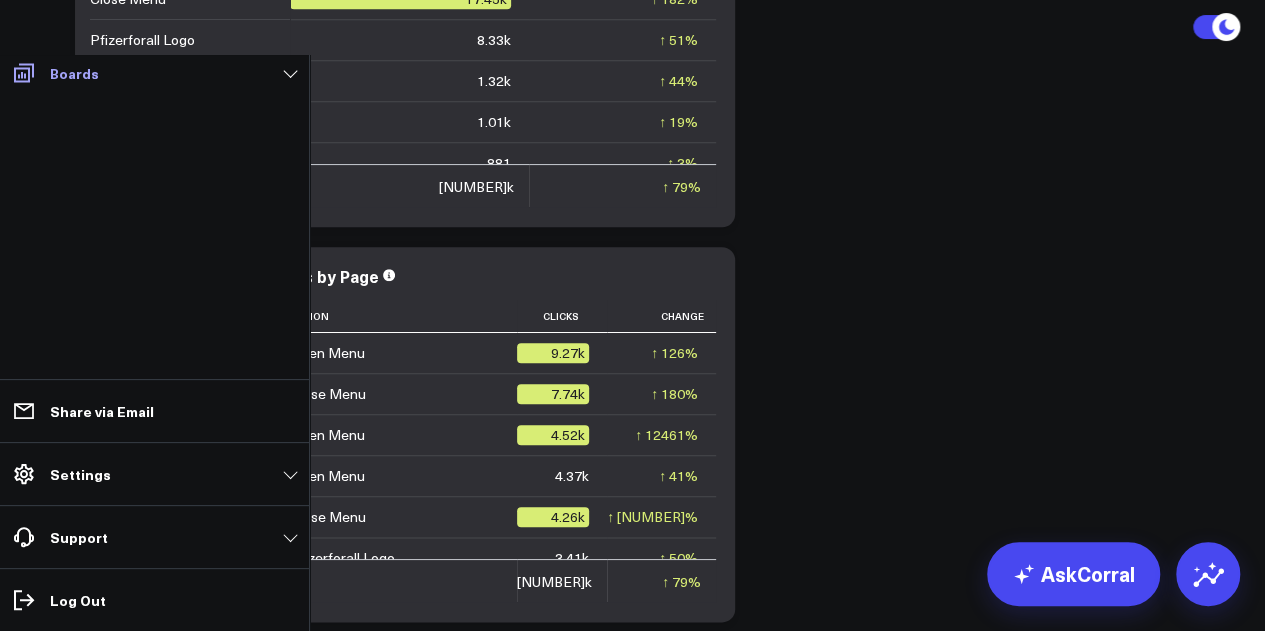 scroll, scrollTop: 8008, scrollLeft: 0, axis: vertical 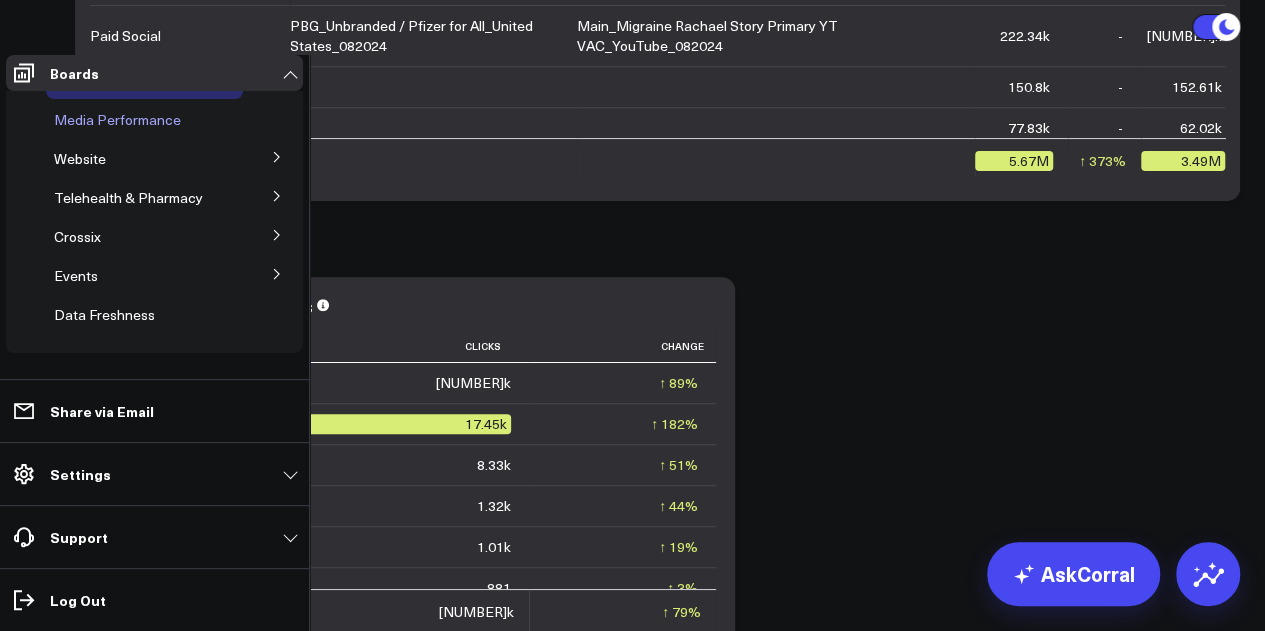click on "Media Performance" at bounding box center [117, 119] 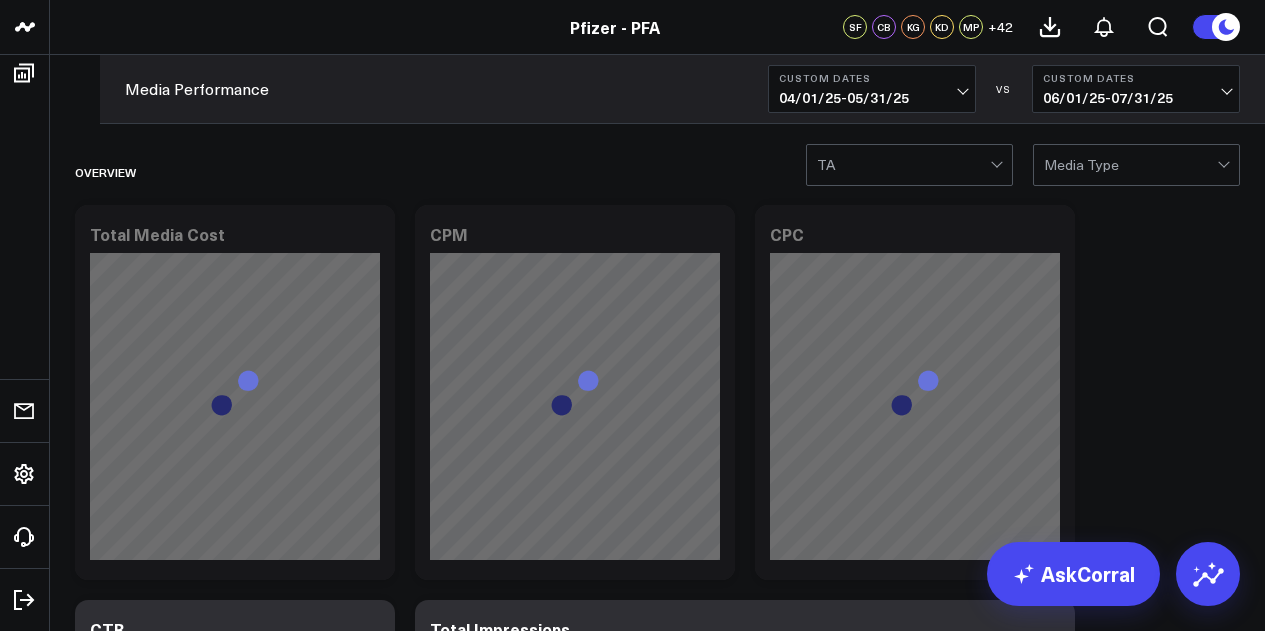 scroll, scrollTop: 0, scrollLeft: 0, axis: both 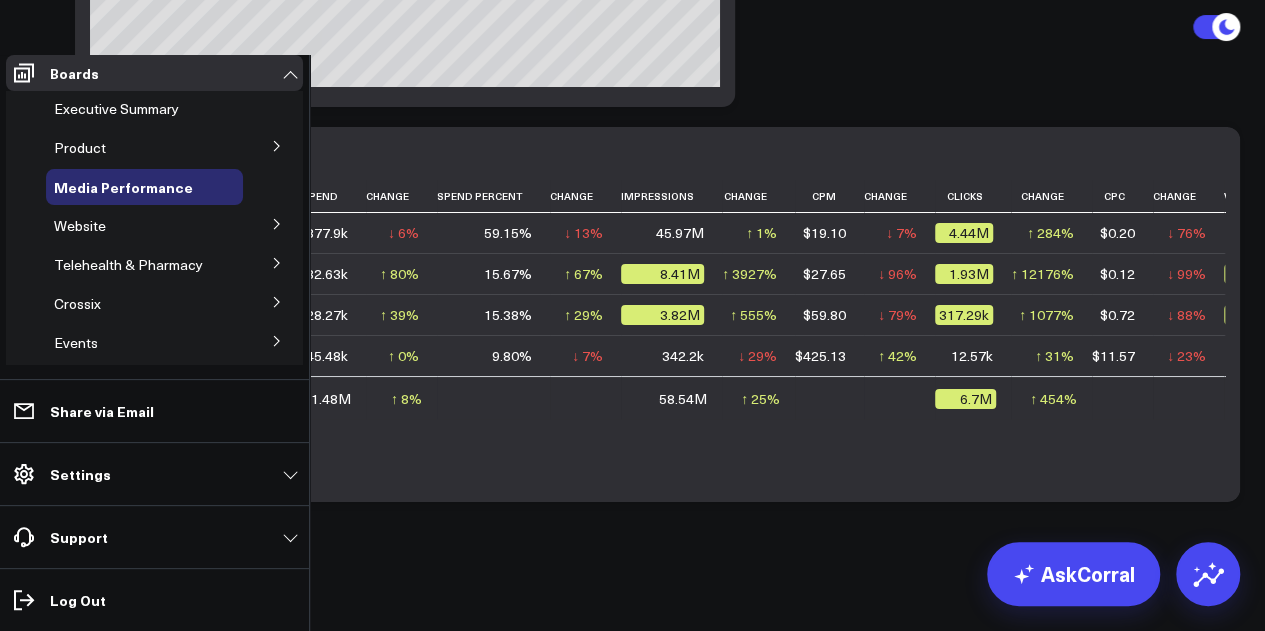 click 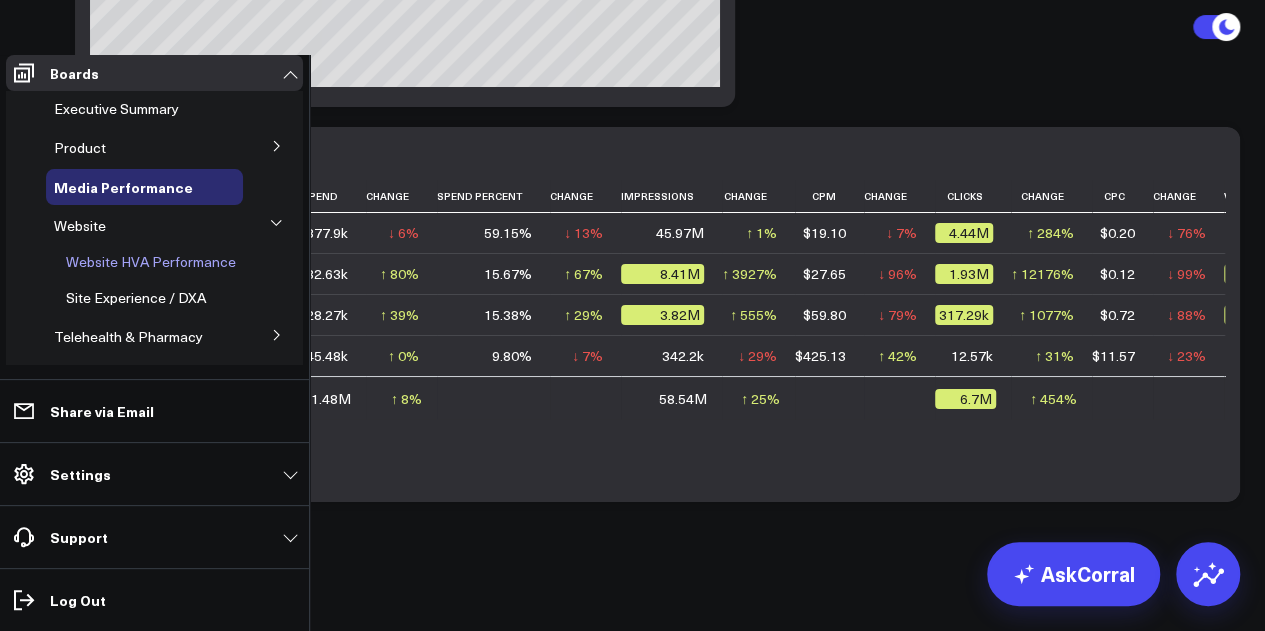 click on "Website HVA Performance" at bounding box center [151, 261] 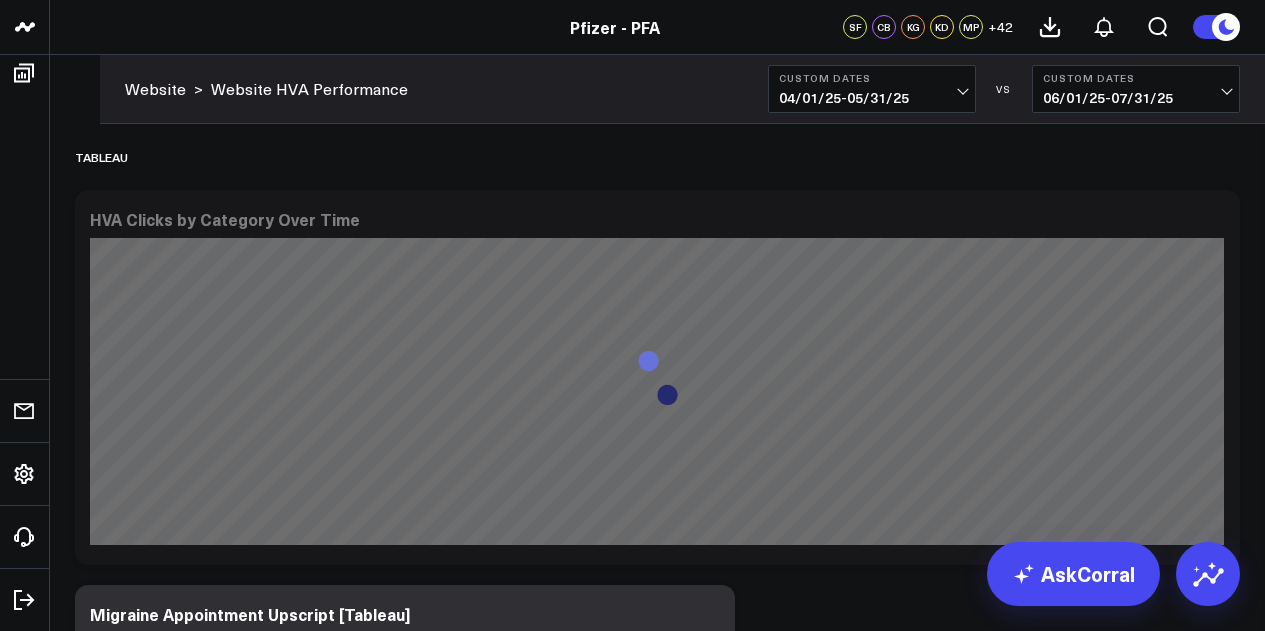 scroll, scrollTop: 0, scrollLeft: 0, axis: both 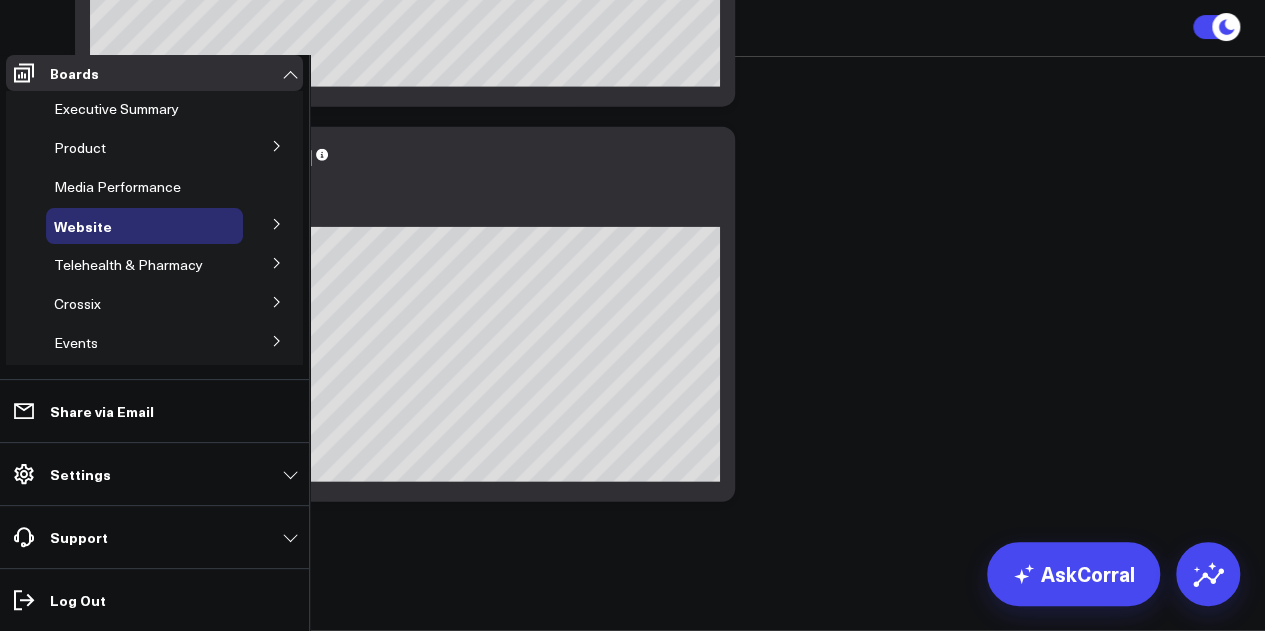 click on "Site Experience / DXA" at bounding box center (0, 0) 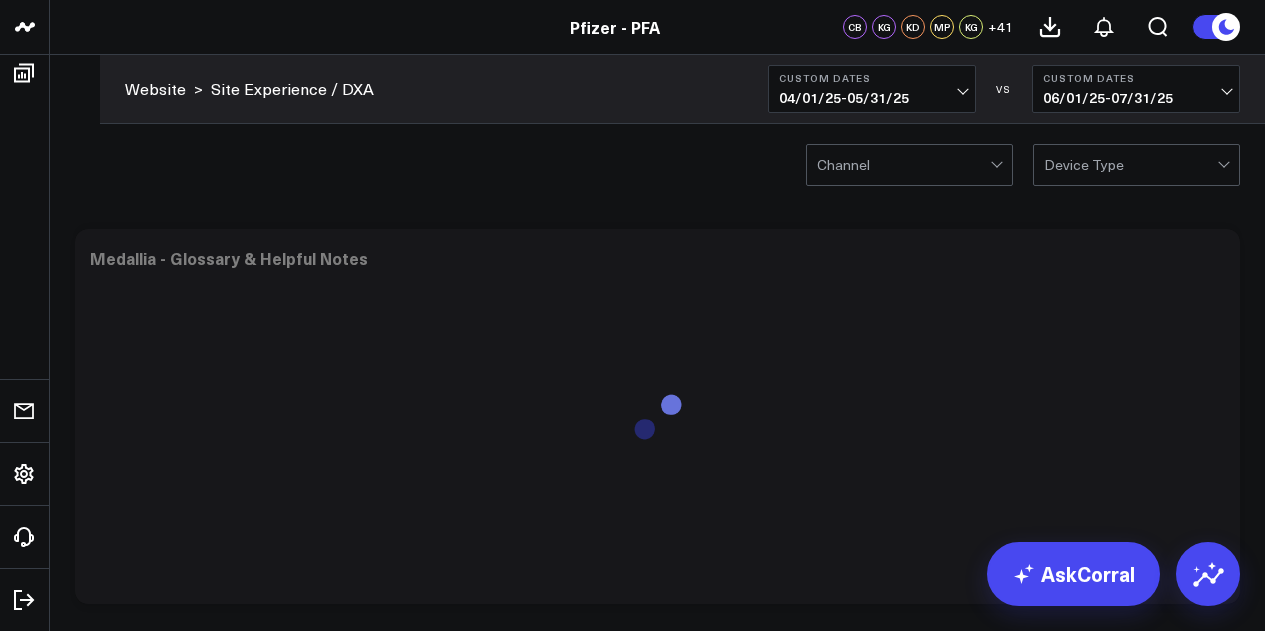 scroll, scrollTop: 0, scrollLeft: 0, axis: both 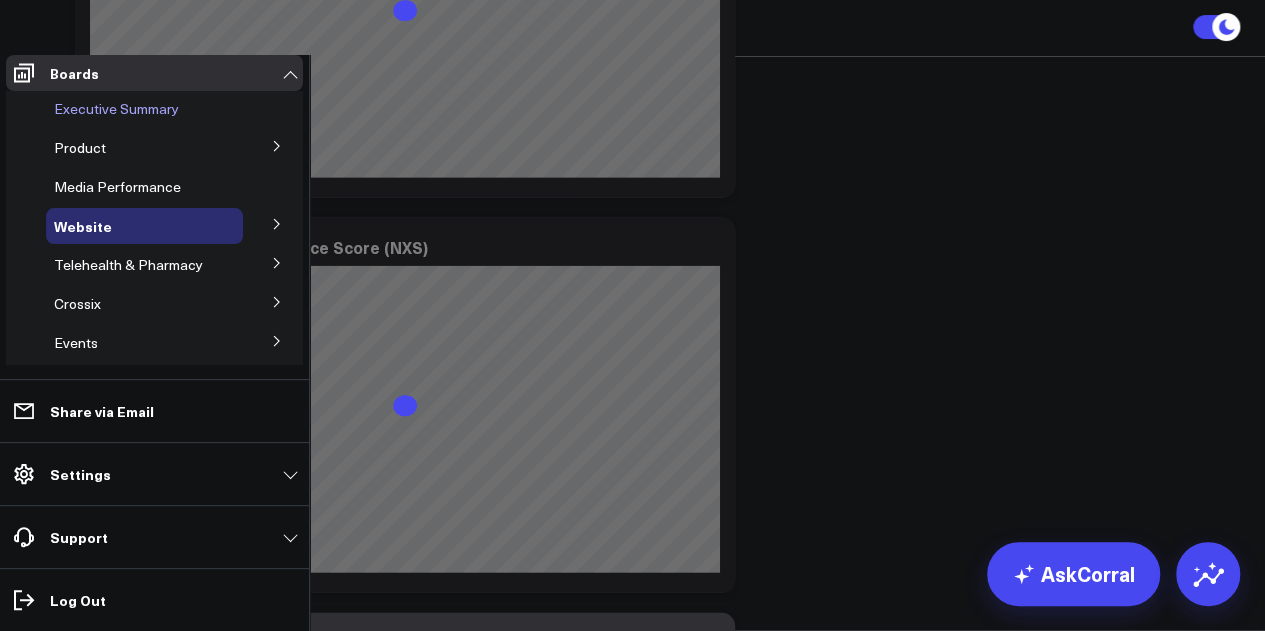 click on "Executive Summary" at bounding box center [116, 108] 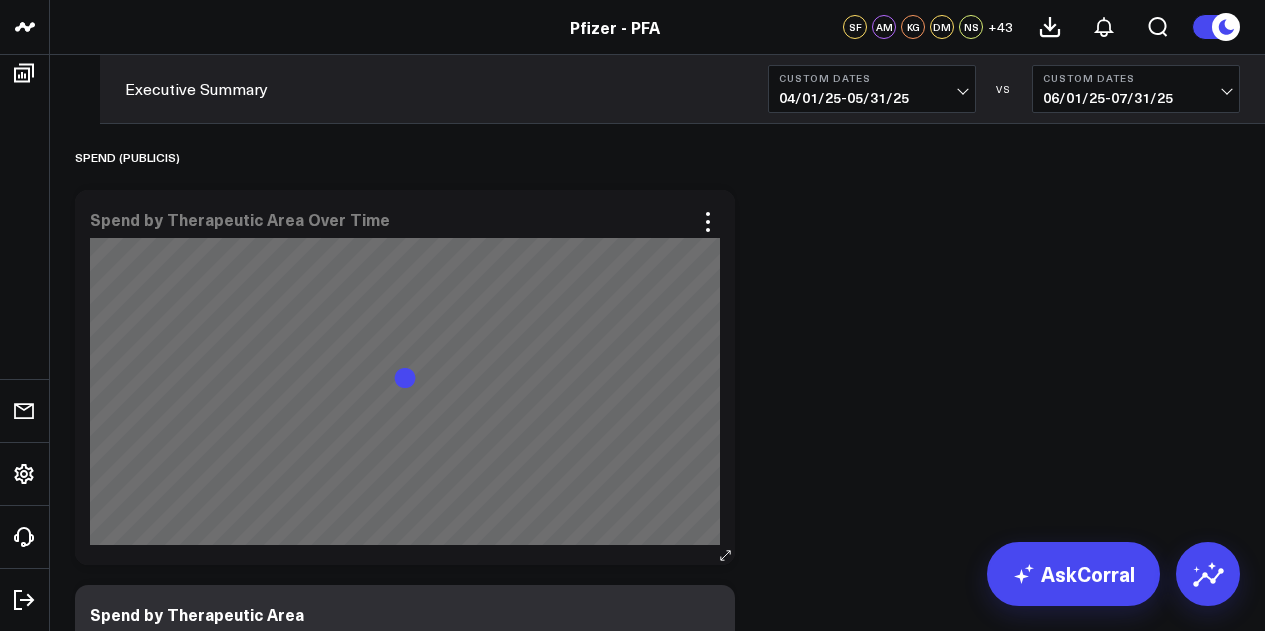 scroll, scrollTop: 0, scrollLeft: 0, axis: both 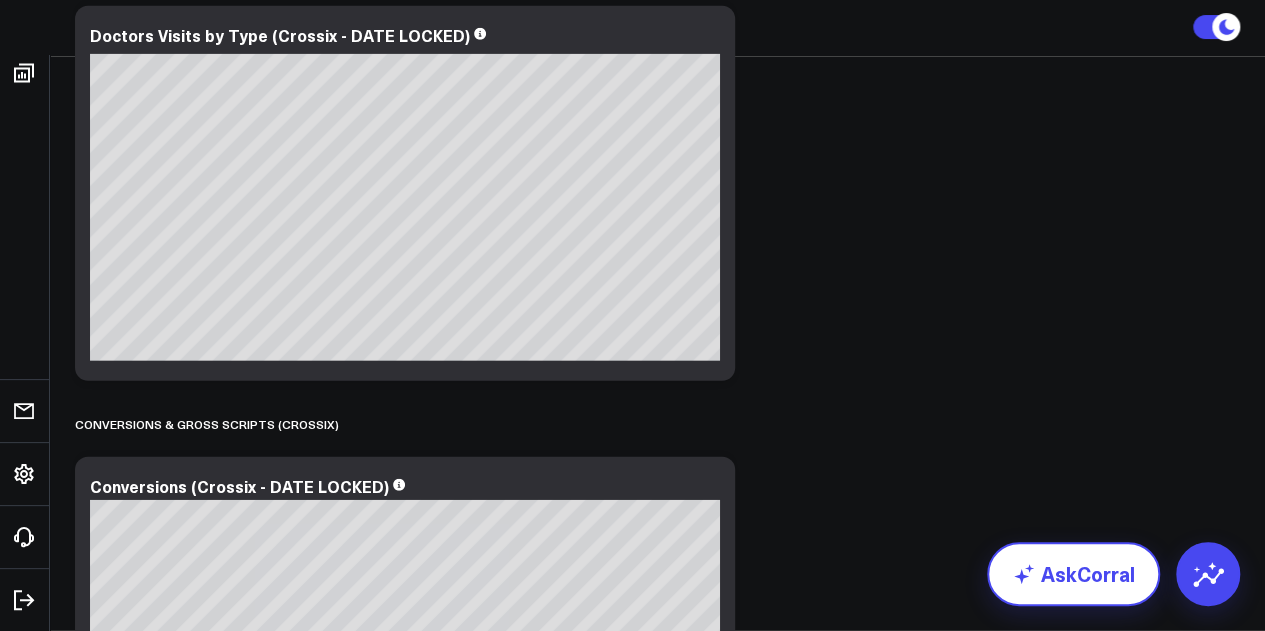 click on "AskCorral" at bounding box center [1073, 574] 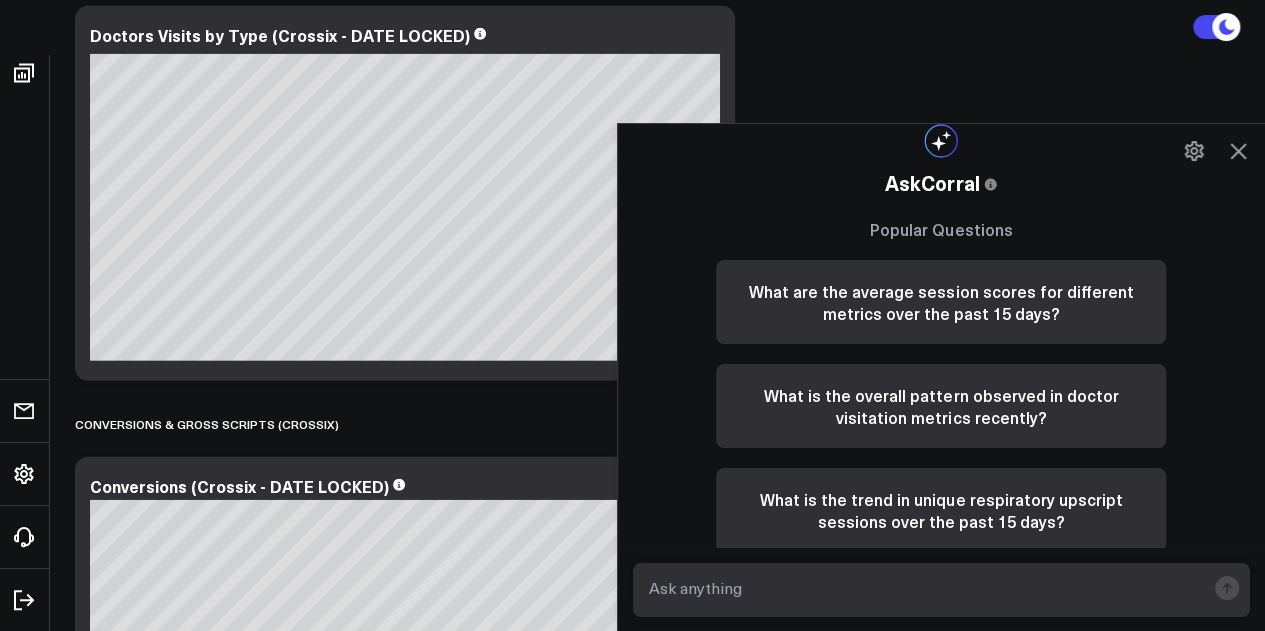 click at bounding box center [925, 588] 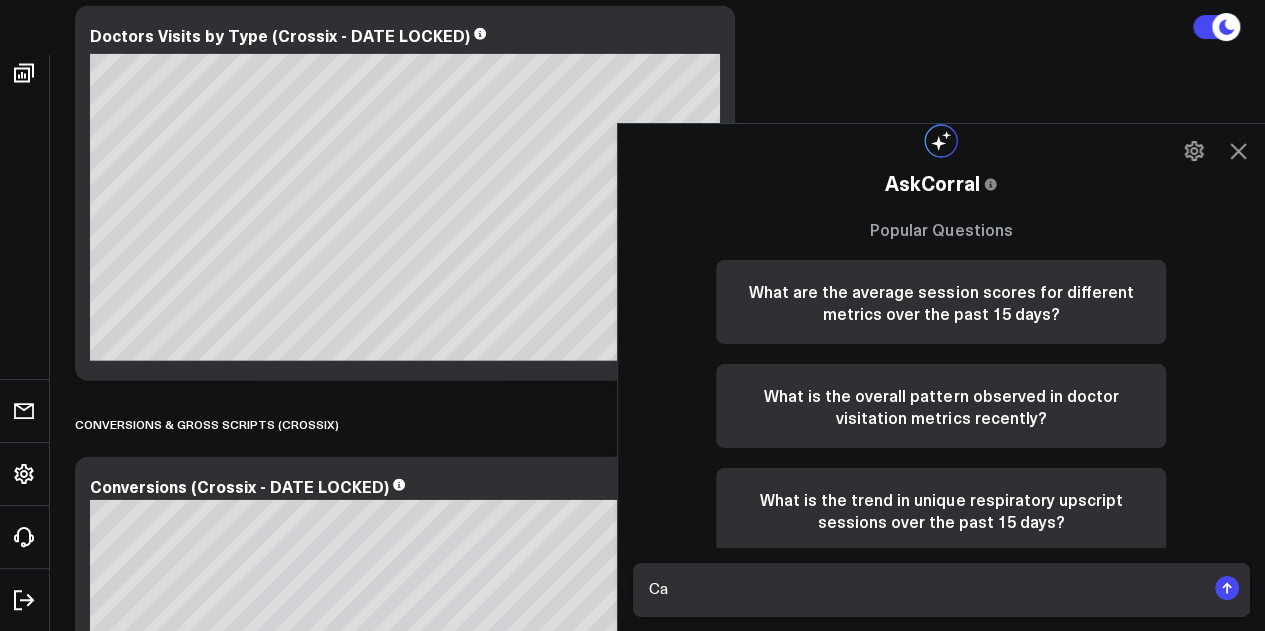 type on "C" 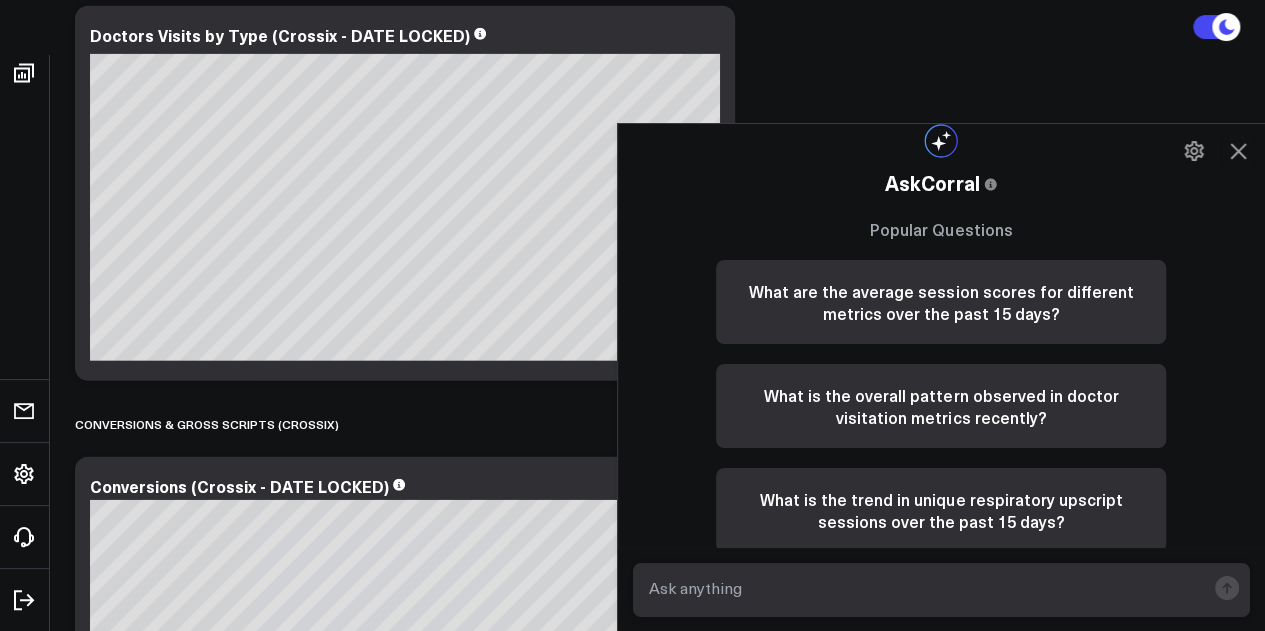 click at bounding box center [925, 588] 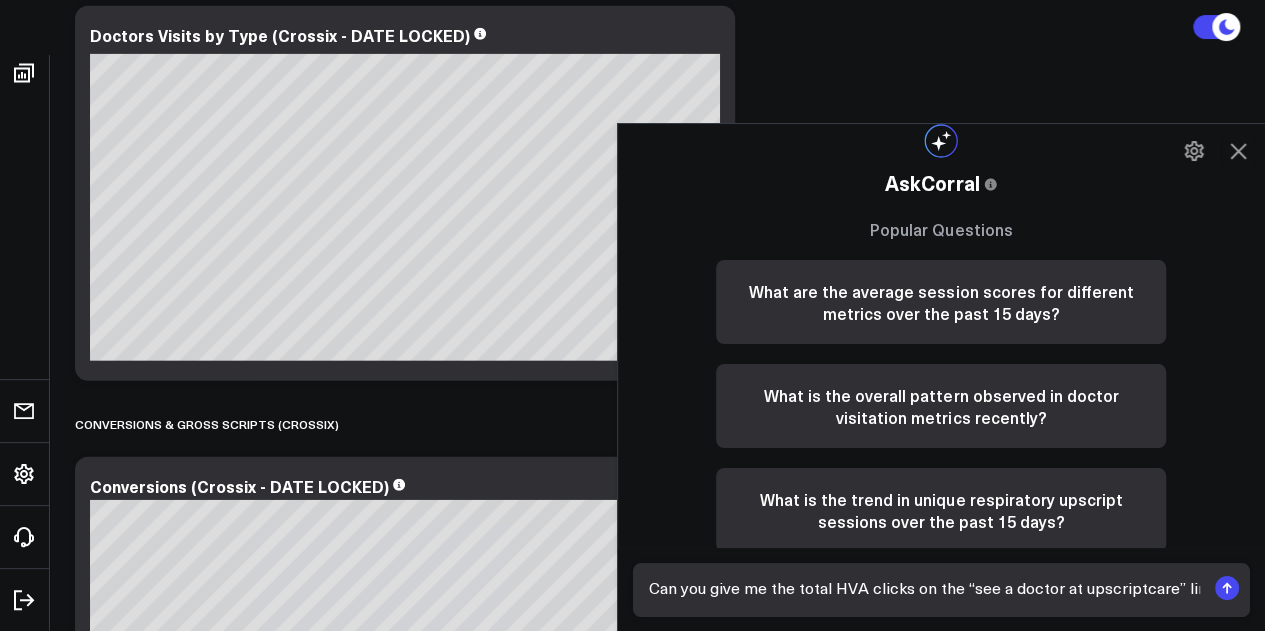 scroll, scrollTop: 0, scrollLeft: 1514, axis: horizontal 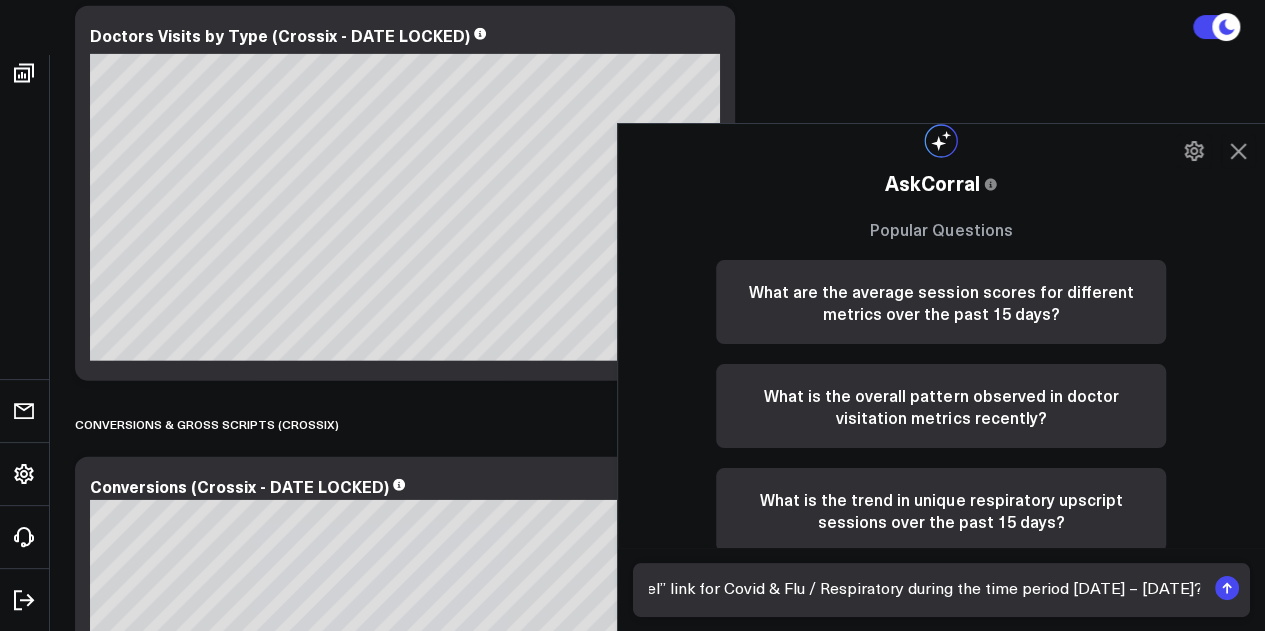 type 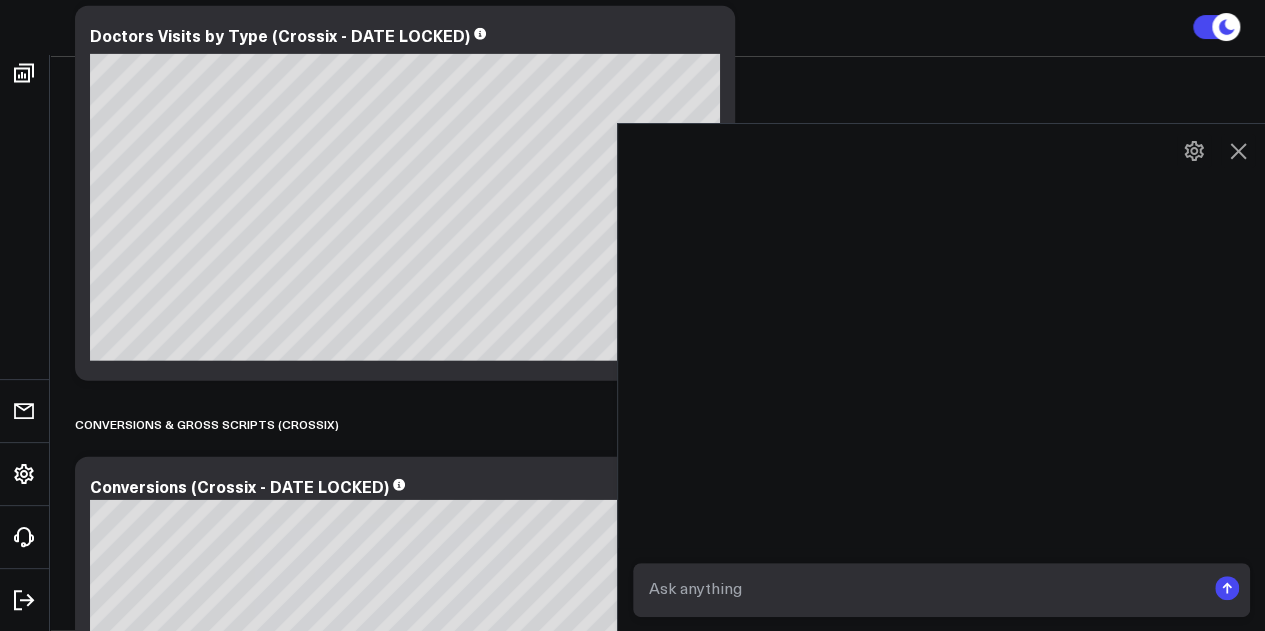 scroll, scrollTop: 0, scrollLeft: 0, axis: both 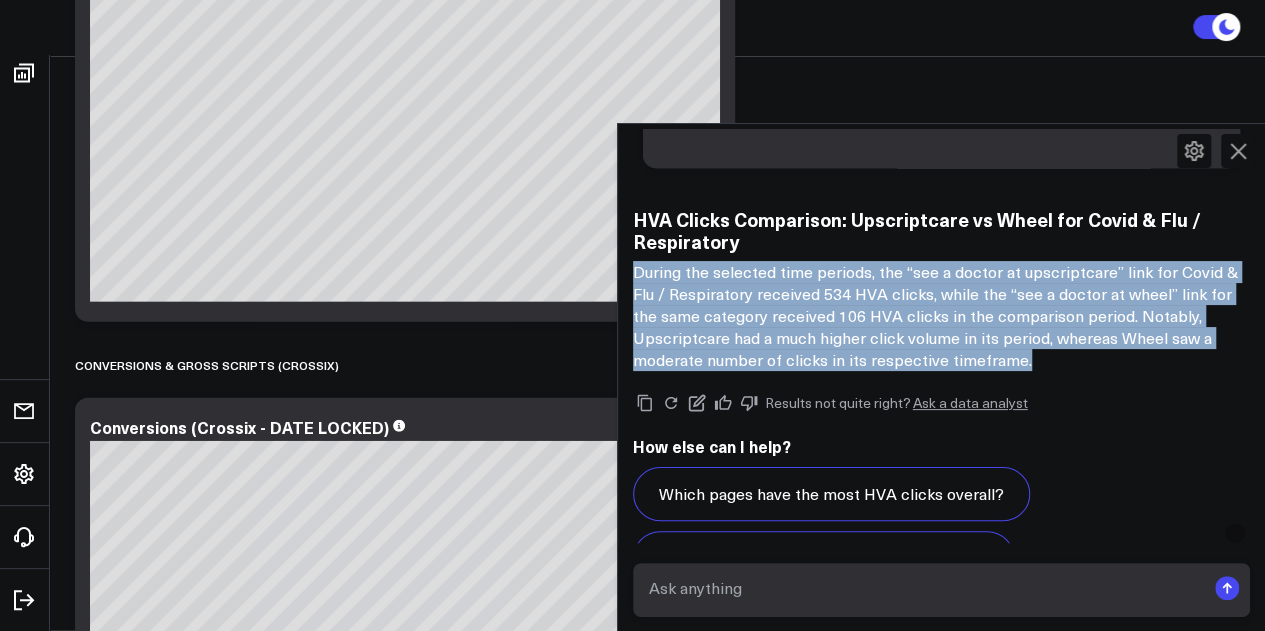 drag, startPoint x: 655, startPoint y: 270, endPoint x: 1048, endPoint y: 355, distance: 402.08707 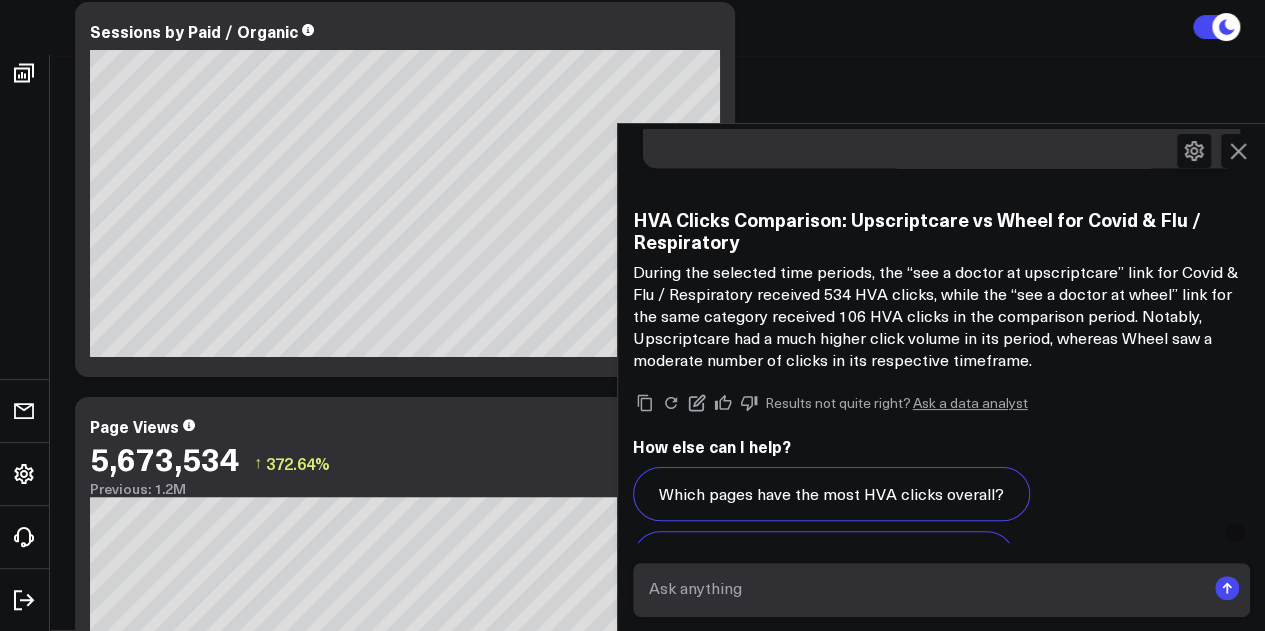 scroll, scrollTop: 2776, scrollLeft: 0, axis: vertical 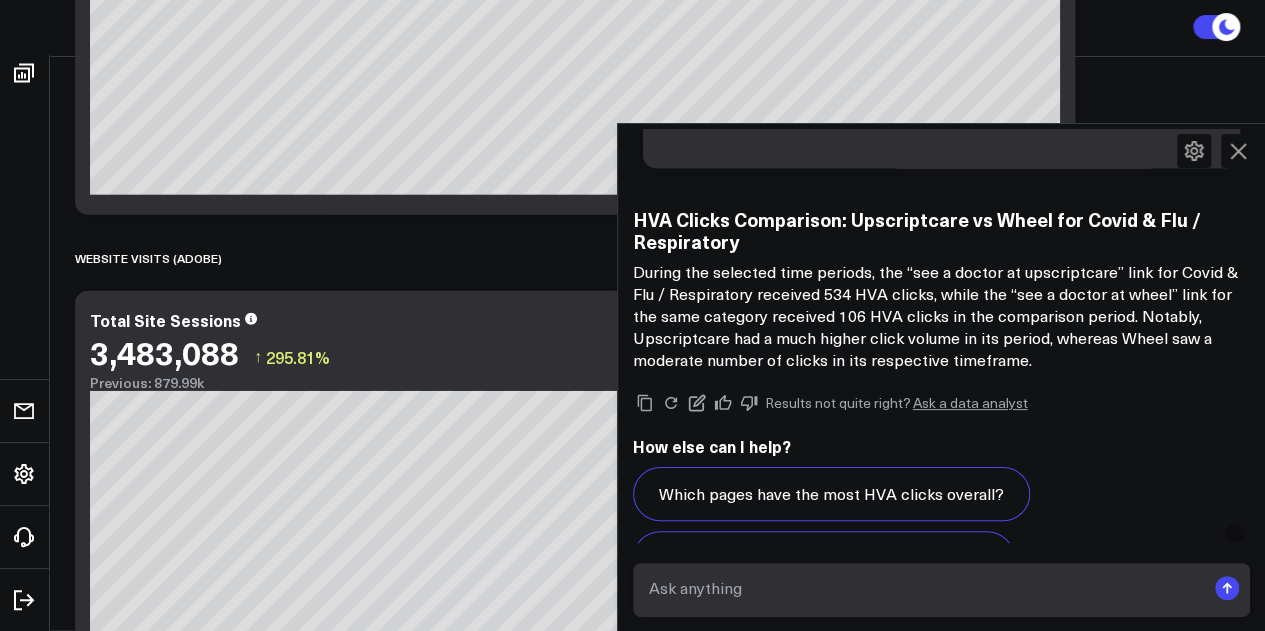 click 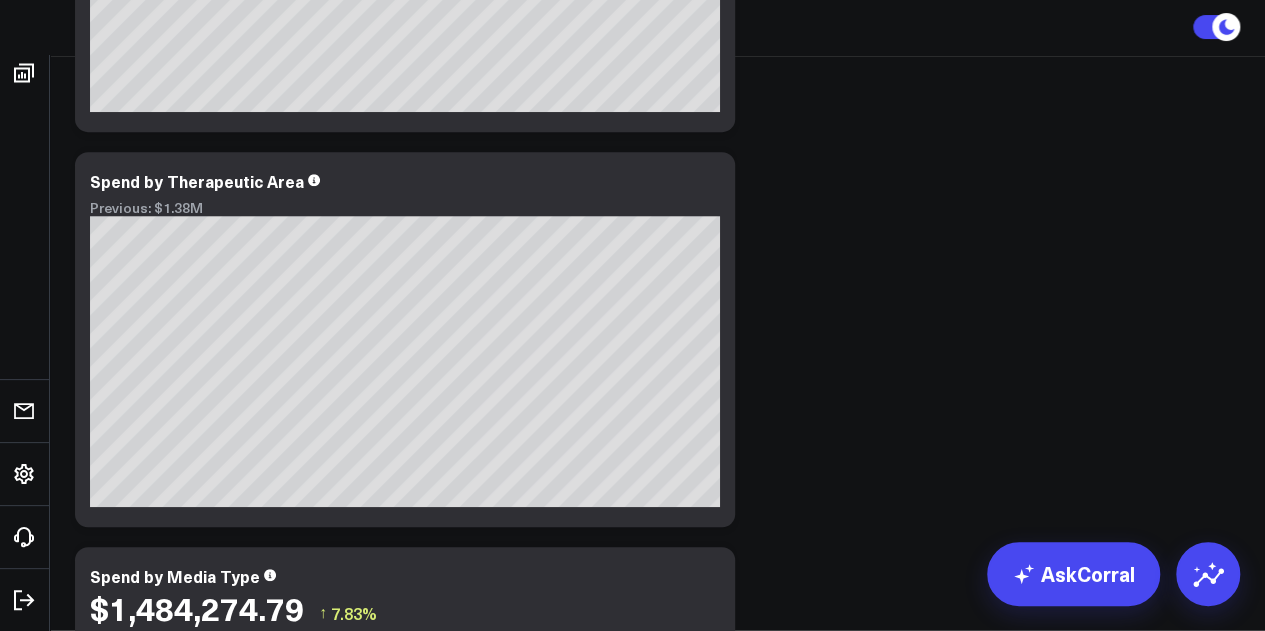 scroll, scrollTop: 0, scrollLeft: 0, axis: both 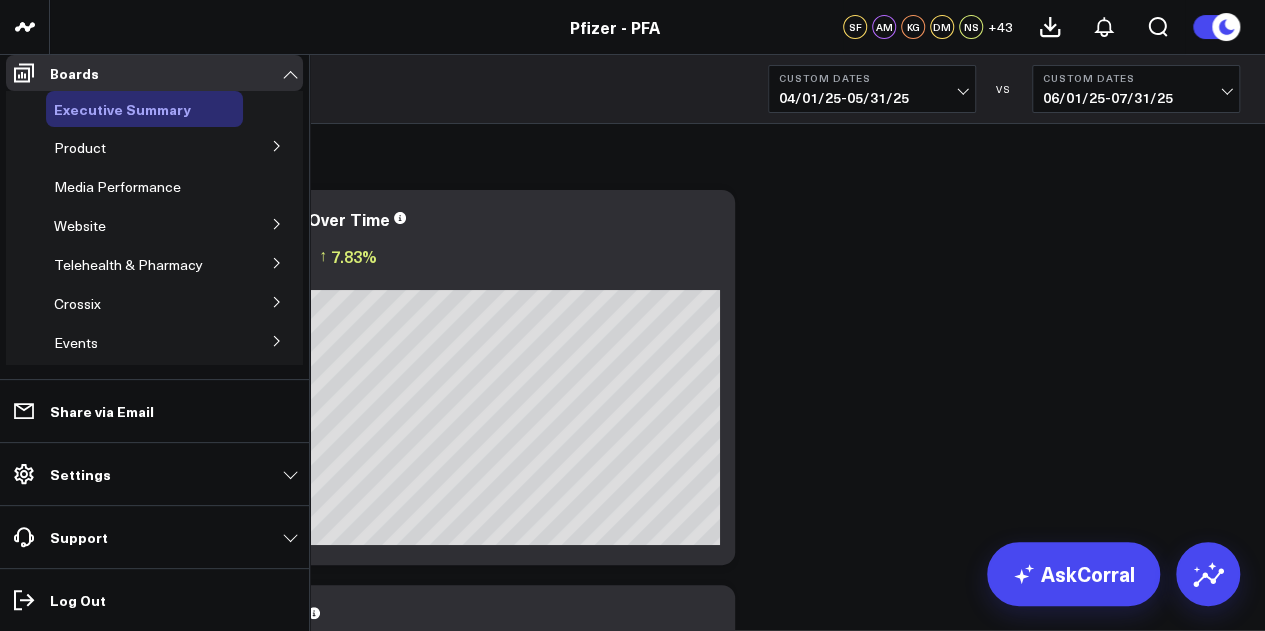 click on "Executive Summary" at bounding box center (122, 109) 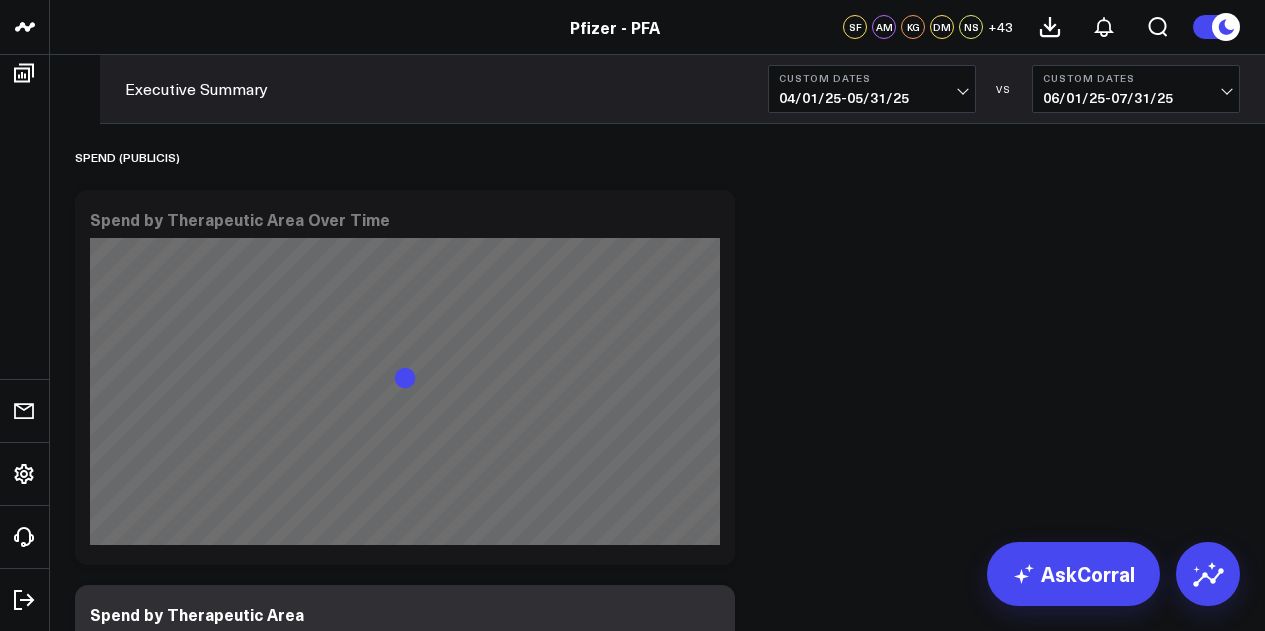 scroll, scrollTop: 0, scrollLeft: 0, axis: both 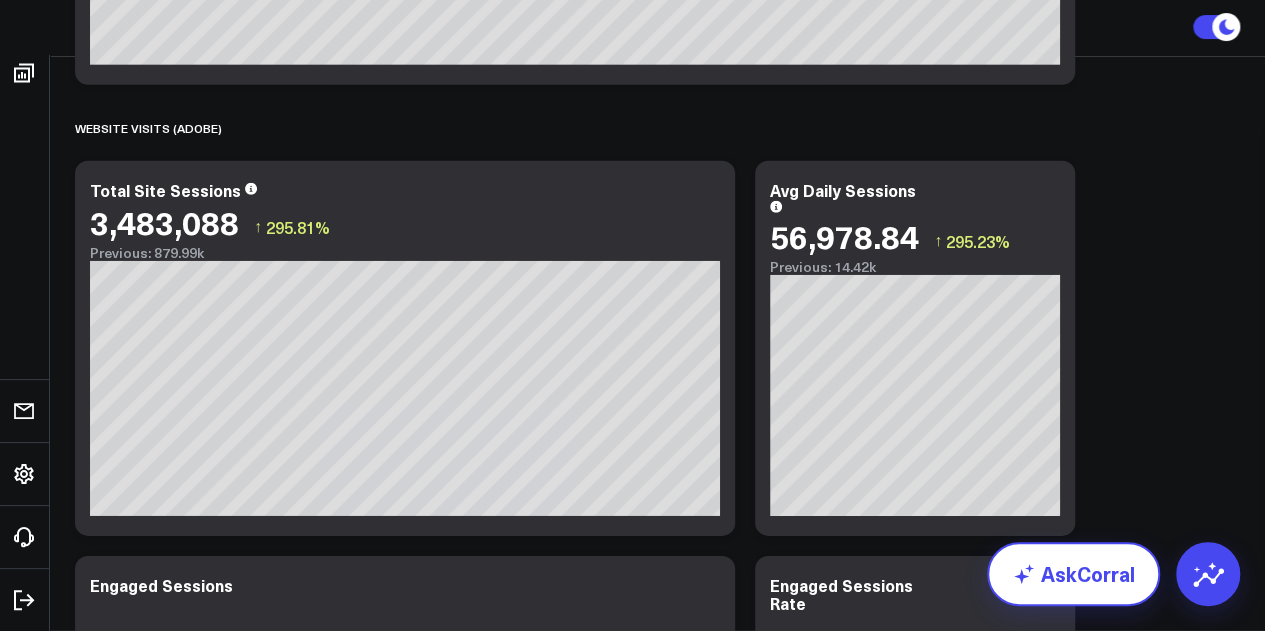 click on "AskCorral" at bounding box center (1073, 574) 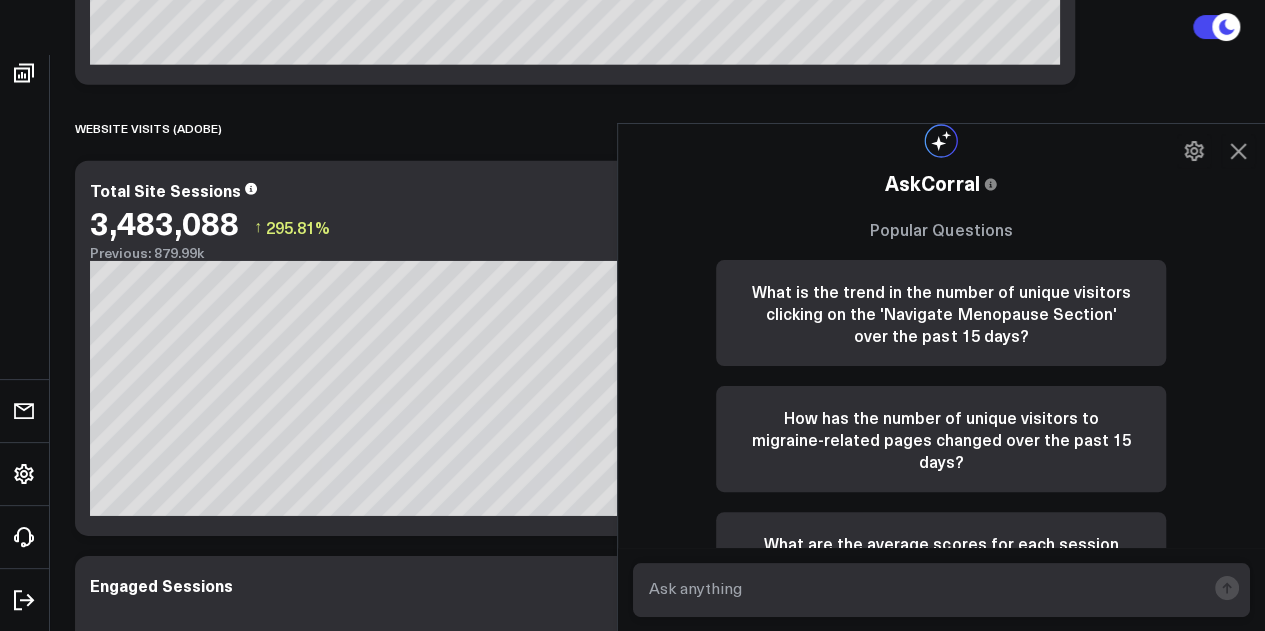 click at bounding box center (925, 588) 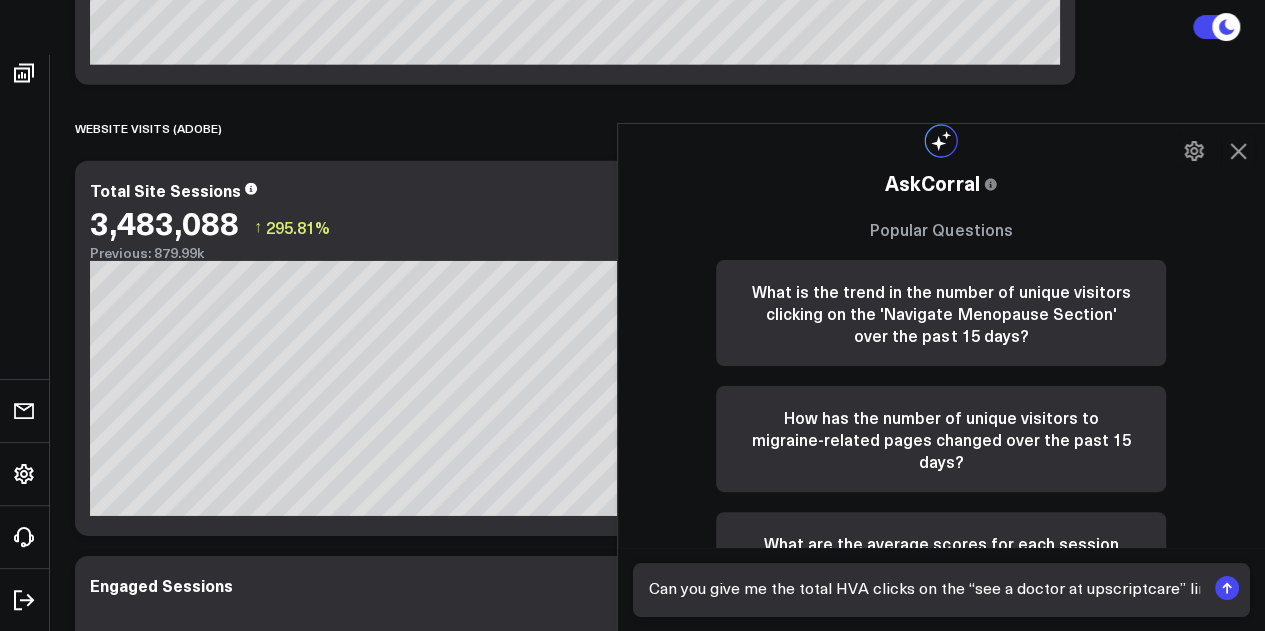 scroll, scrollTop: 0, scrollLeft: 3521, axis: horizontal 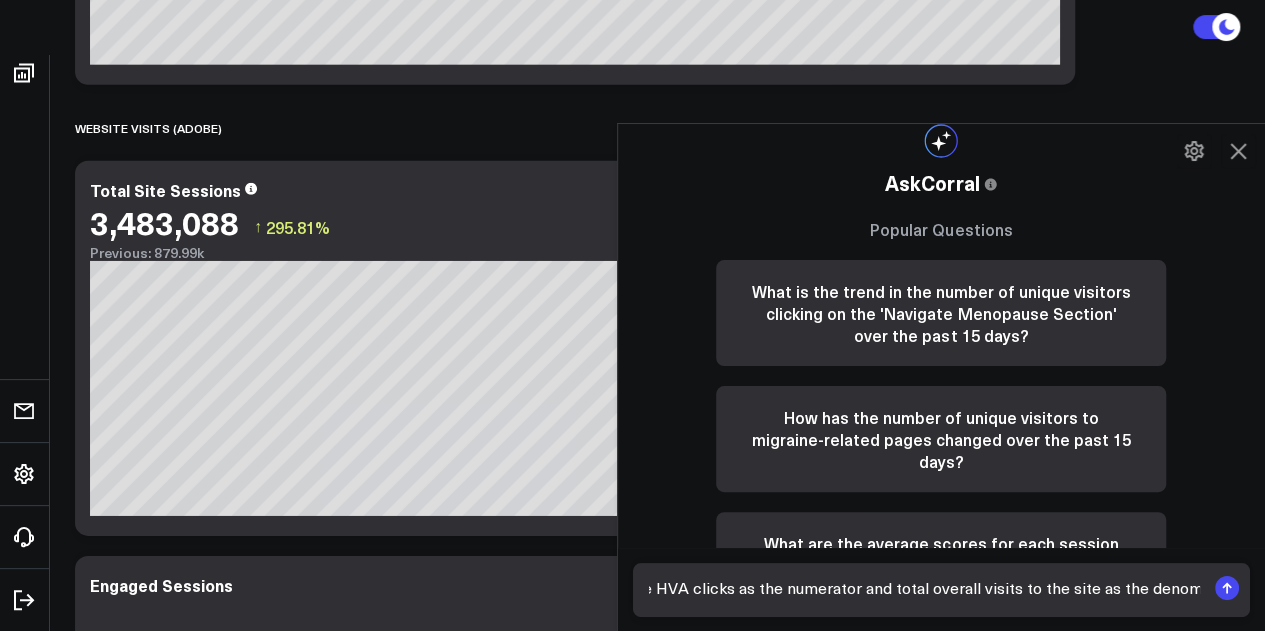 type on "Can you give me the total HVA clicks on the “see a doctor at upscriptcare” link for Covid & Flu / Respiratory during the time period [DATE] – [DATE] compared to the total HVA clicks on the “see a doctor at wheel” link for Covid & Flu / Respiratory during the time period [DATE] – [DATE]? Then, can you provide the HVA rate for each one of these using the HVA clicks as the numerator and total visits to the Covid & Flu / Respiratory as the denominator? Can you also pull HVA rates with the HVA clicks as the numerator and total overall visits to the site as the denominator?" 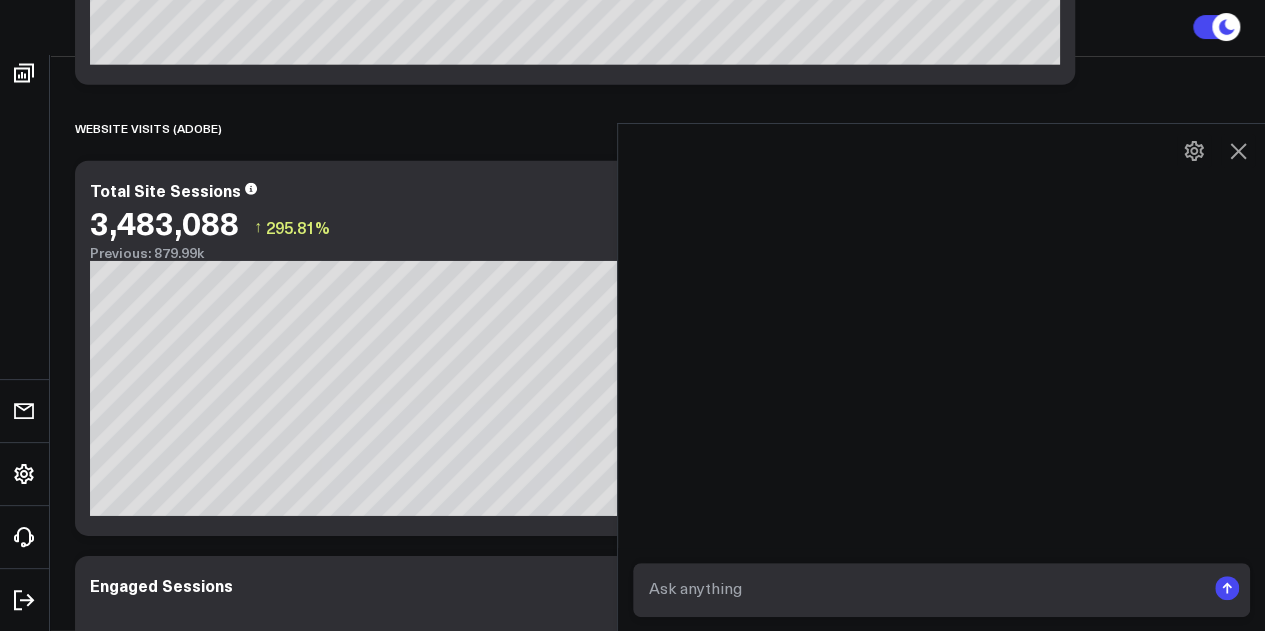 scroll, scrollTop: 0, scrollLeft: 0, axis: both 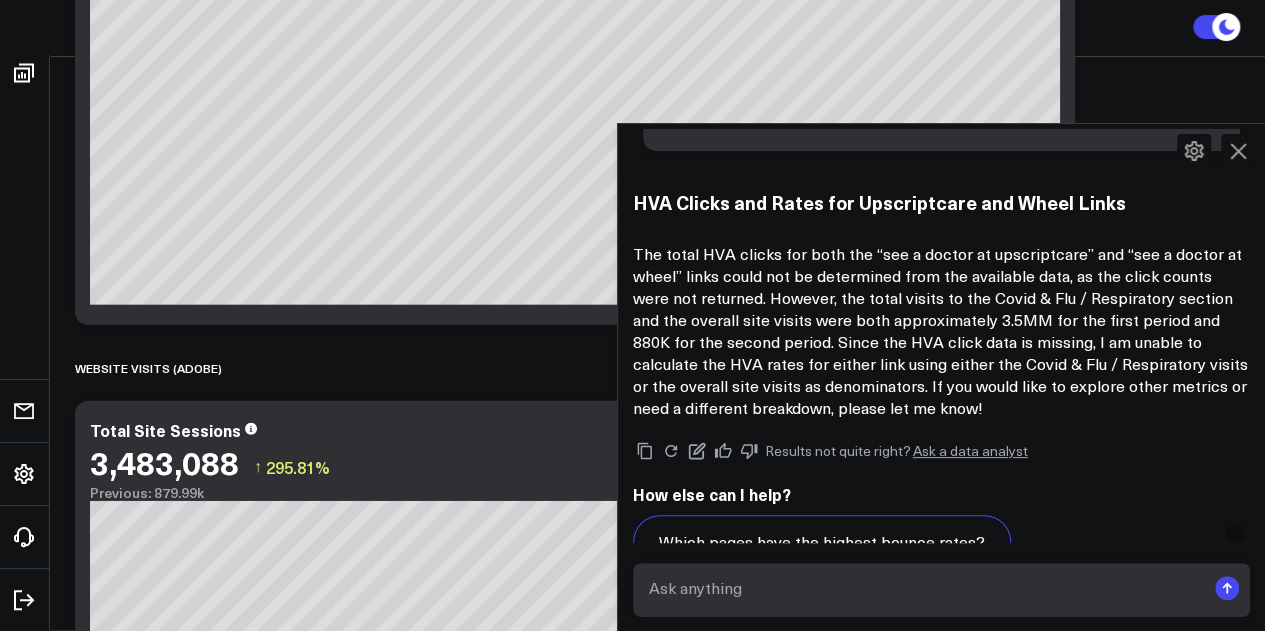 click at bounding box center (925, 588) 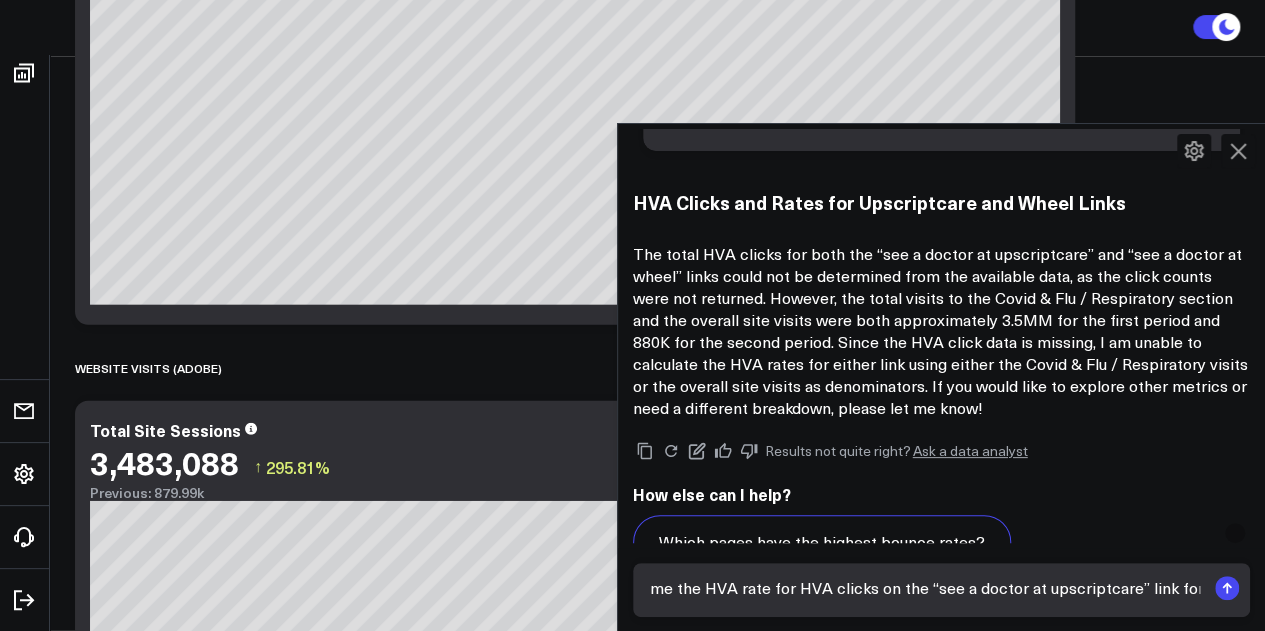 scroll, scrollTop: 0, scrollLeft: 82, axis: horizontal 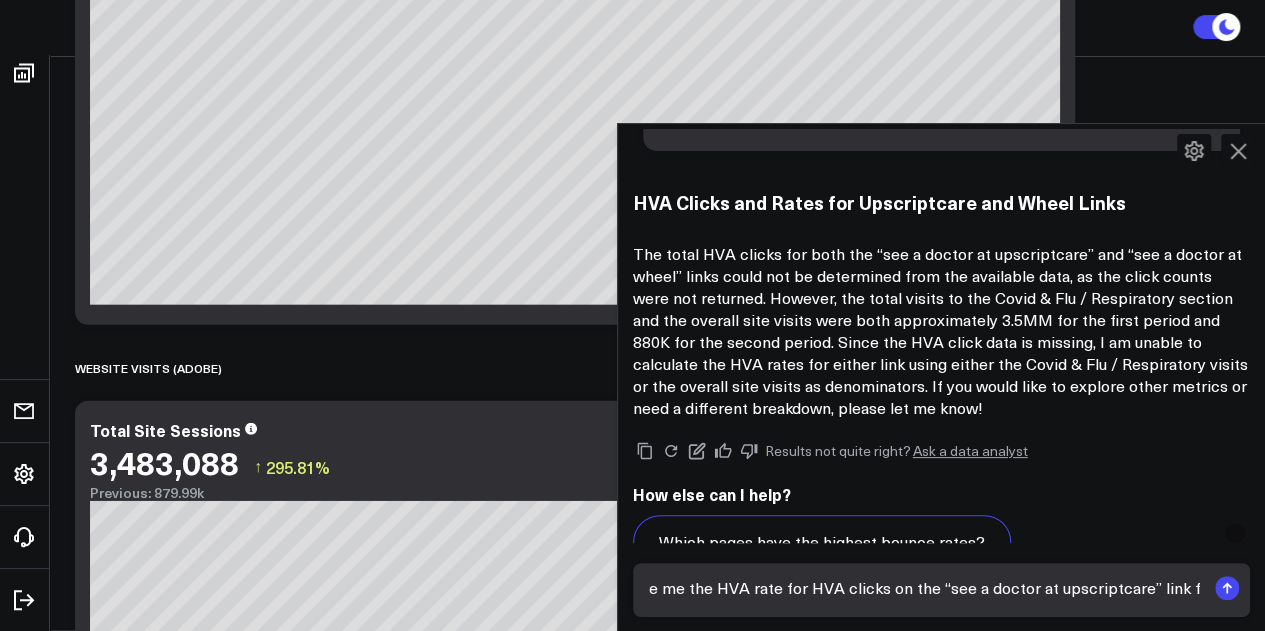 type on "Can you give me the HVA rate for HVA clicks on the “see a doctor at upscriptcare” link for Covid & Flu / Respiratory during the time period [DATE] – [DATE] out of the total visits to PFA and separately, out of total visits to the Covid & Flu / Respiratory pages?" 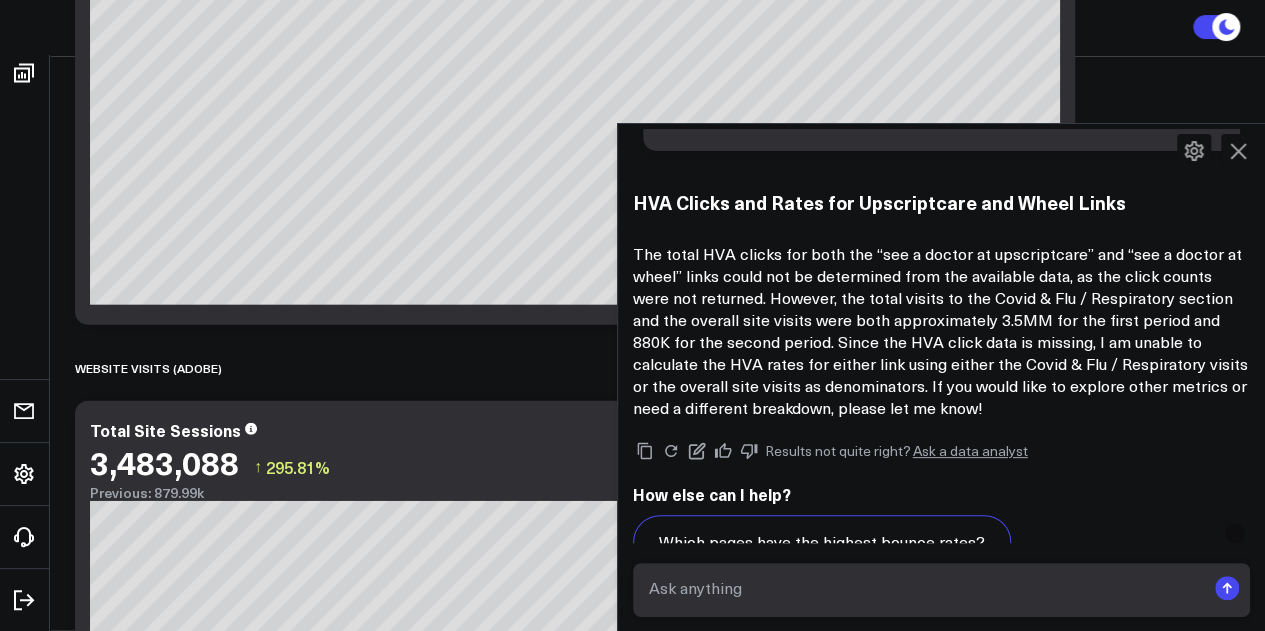 scroll, scrollTop: 0, scrollLeft: 0, axis: both 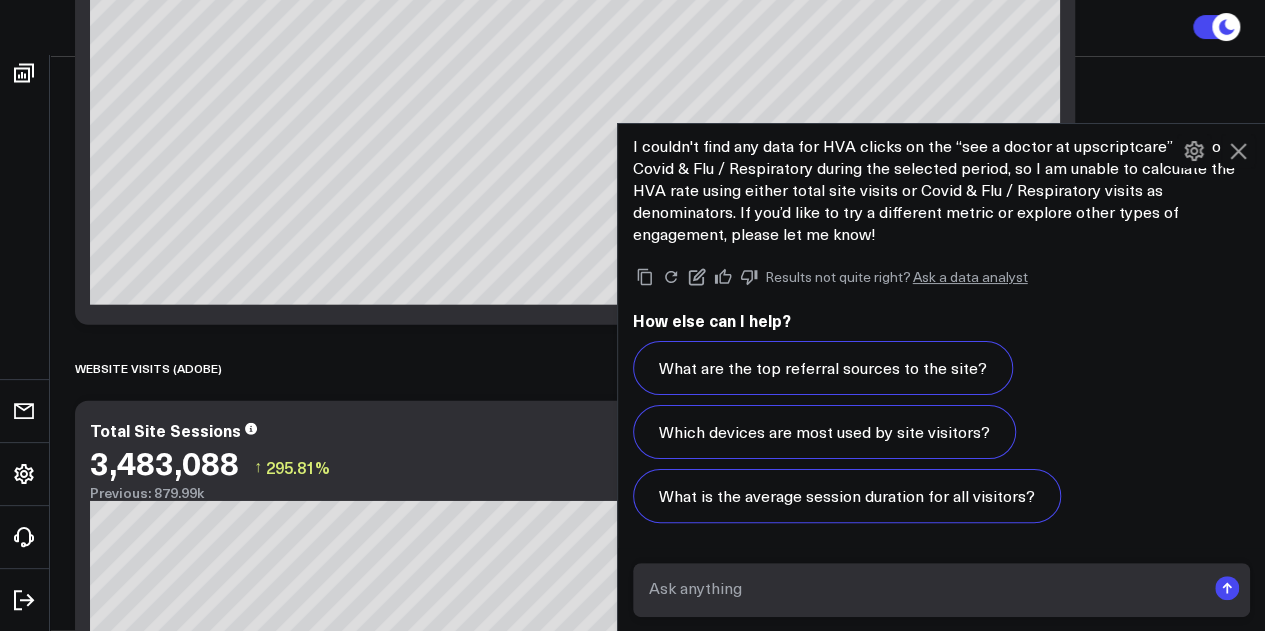 click at bounding box center (925, 588) 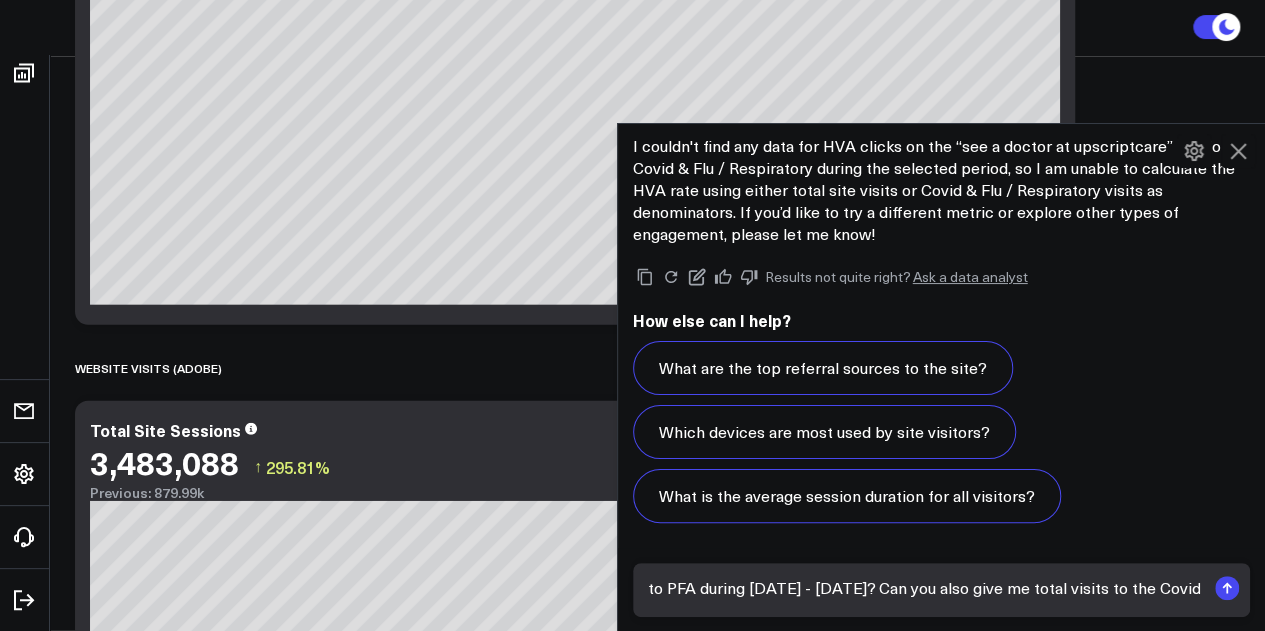scroll, scrollTop: 0, scrollLeft: 242, axis: horizontal 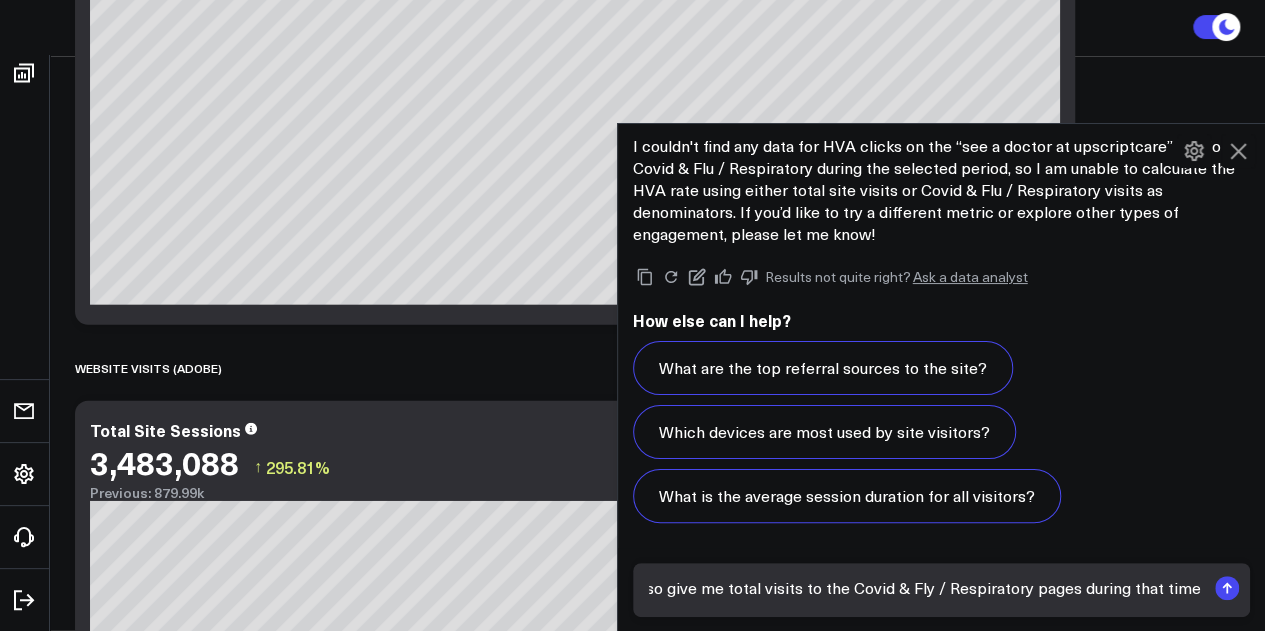 type on "Can you give me the total visits to PFA during [DATE] - [DATE]? Can you also give me total visits to the Covid & Fly / Respiratory pages during that time?" 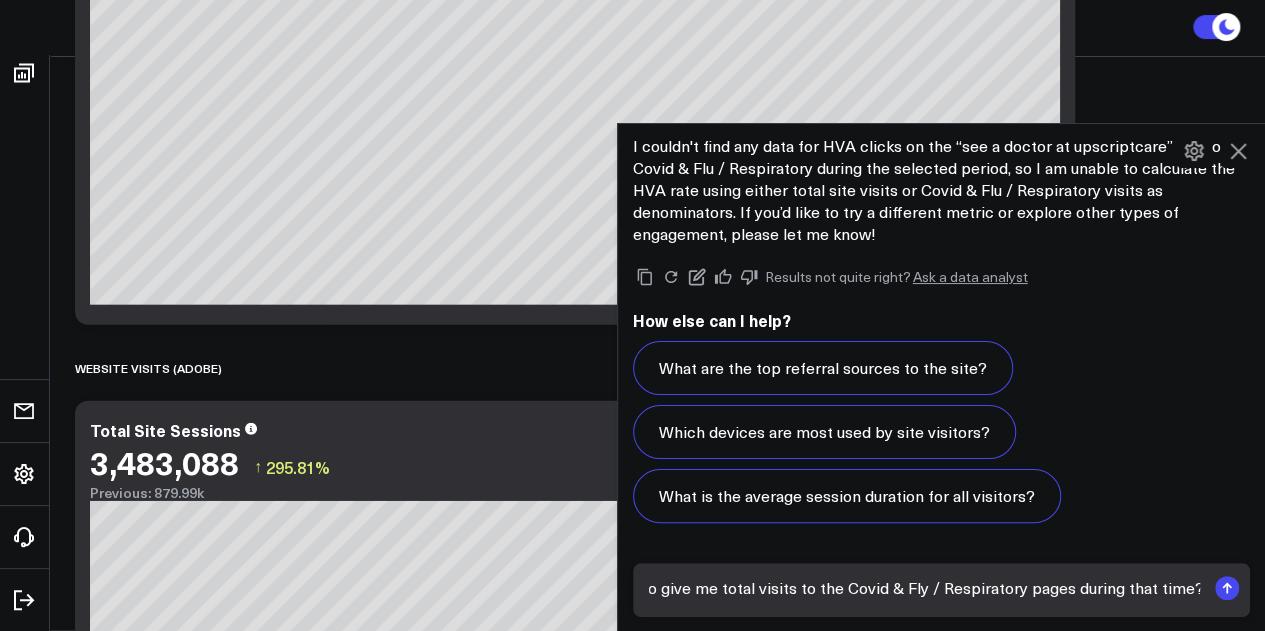 scroll, scrollTop: 0, scrollLeft: 550, axis: horizontal 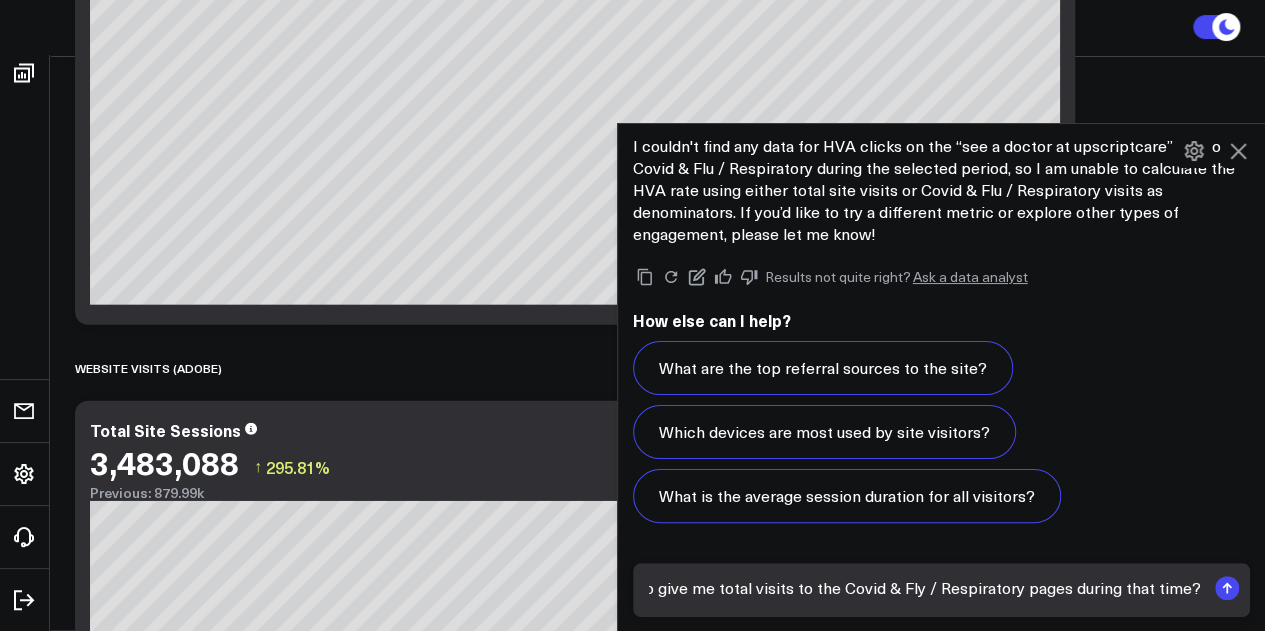 type 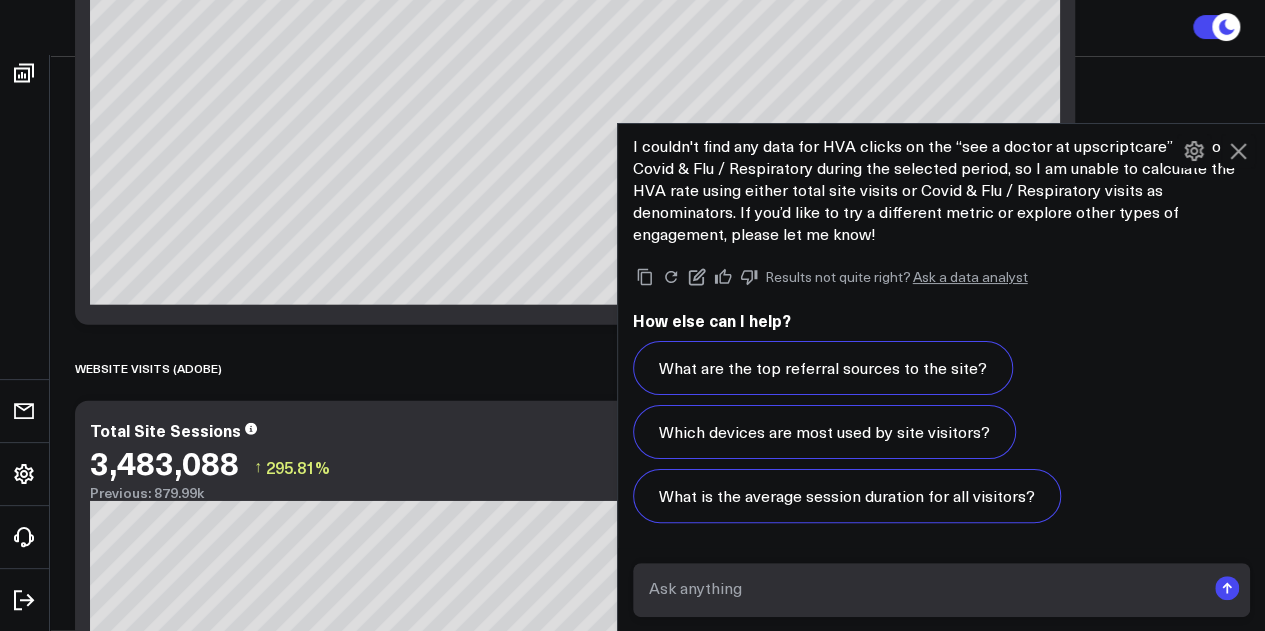 scroll, scrollTop: 0, scrollLeft: 0, axis: both 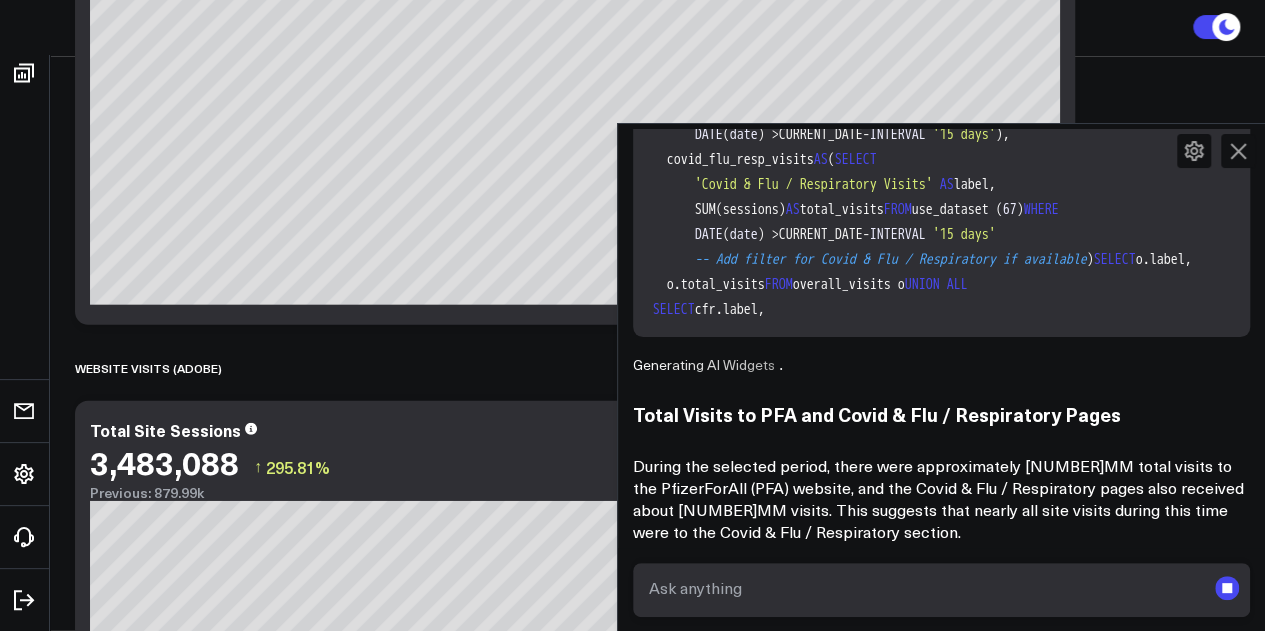 click at bounding box center (925, 588) 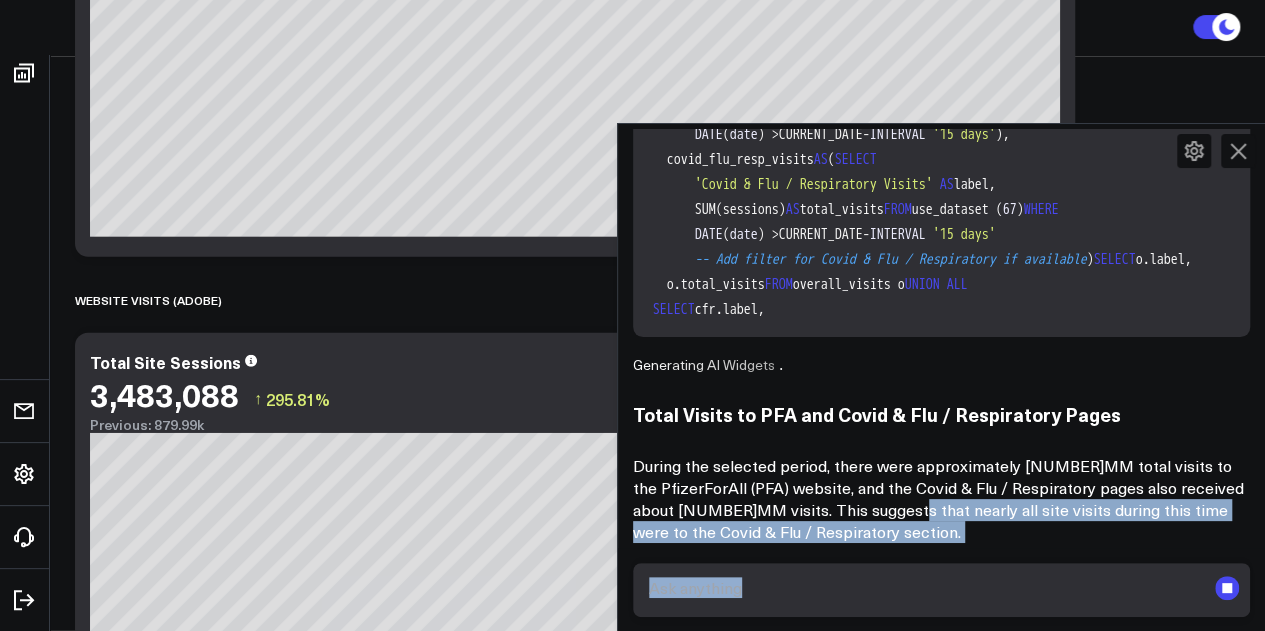 drag, startPoint x: 950, startPoint y: 516, endPoint x: 638, endPoint y: 453, distance: 318.29703 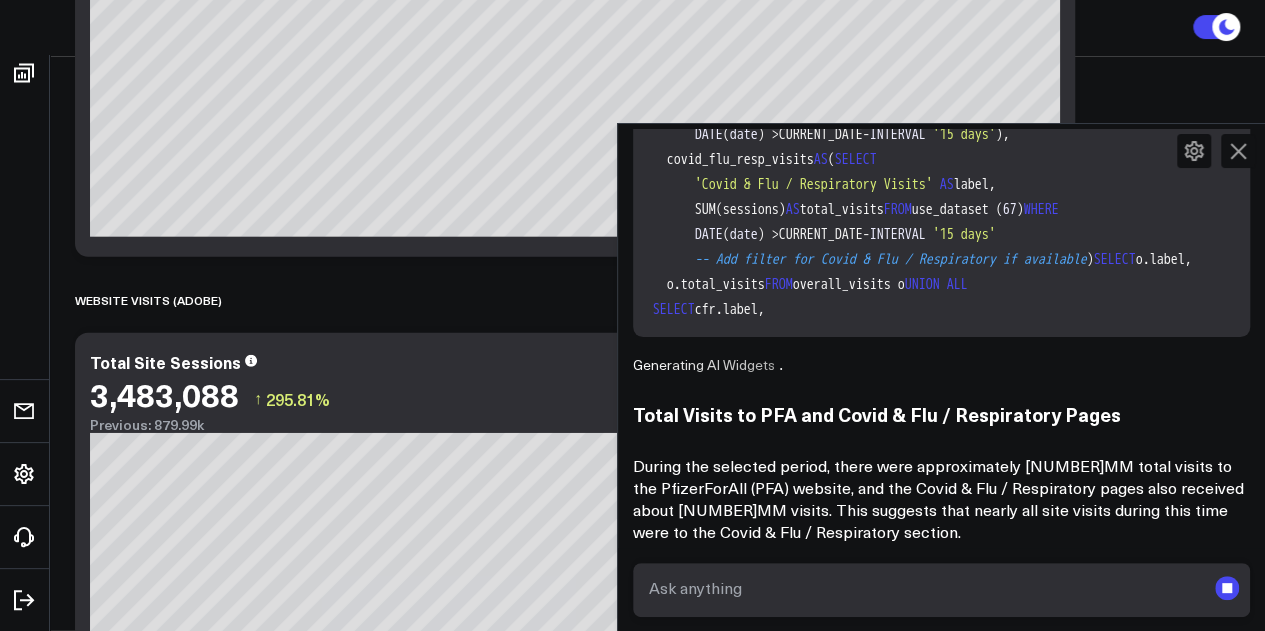 click on "During the selected period, there were approximately [NUMBER]MM total visits to the PfizerForAll (PFA) website, and the Covid & Flu / Respiratory pages also received about [NUMBER]MM visits. This suggests that nearly all site visits during this time were to the Covid & Flu / Respiratory section." at bounding box center (942, 499) 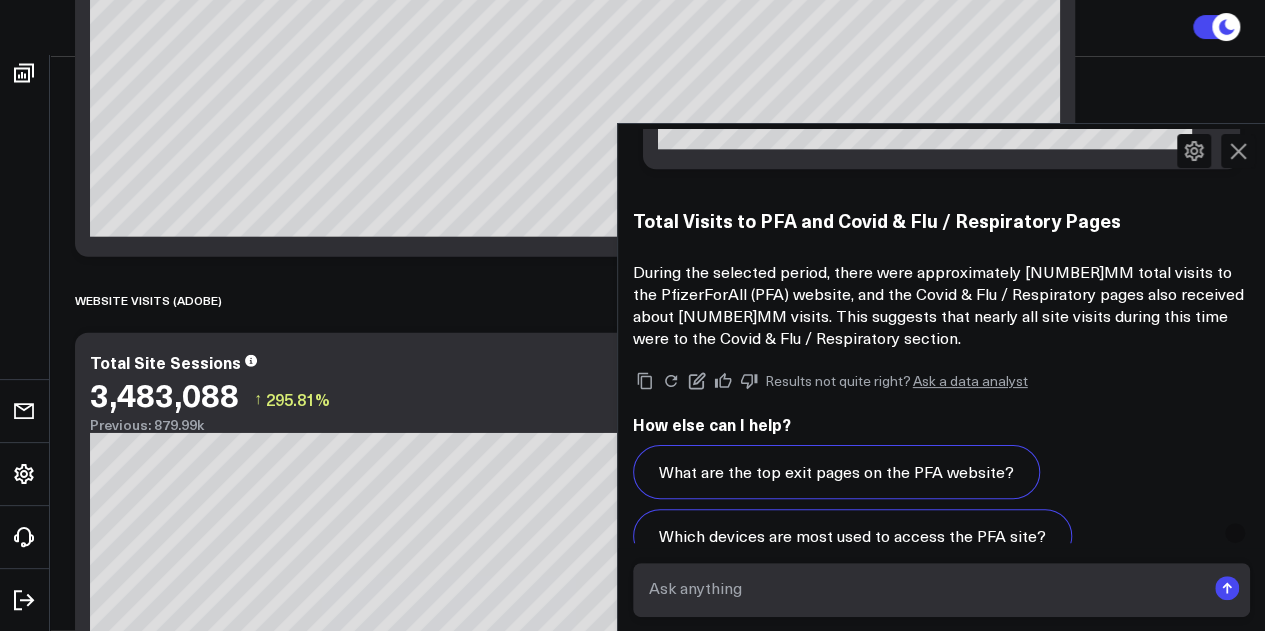 scroll, scrollTop: 4786, scrollLeft: 0, axis: vertical 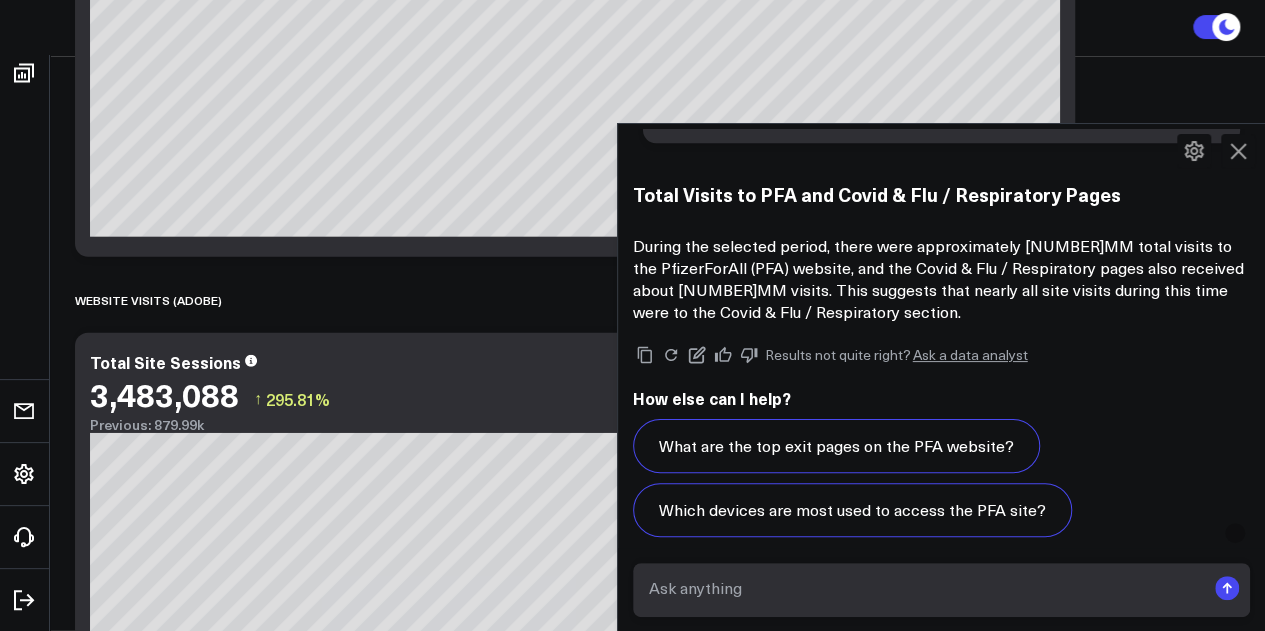 click 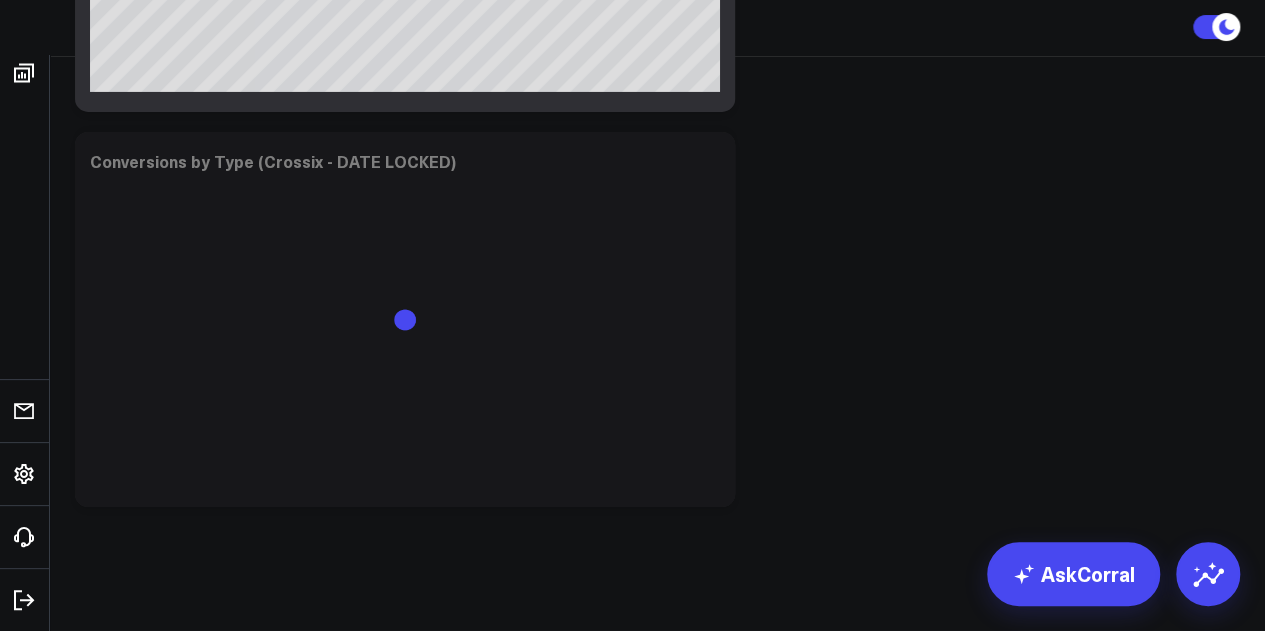 scroll, scrollTop: 7058, scrollLeft: 0, axis: vertical 